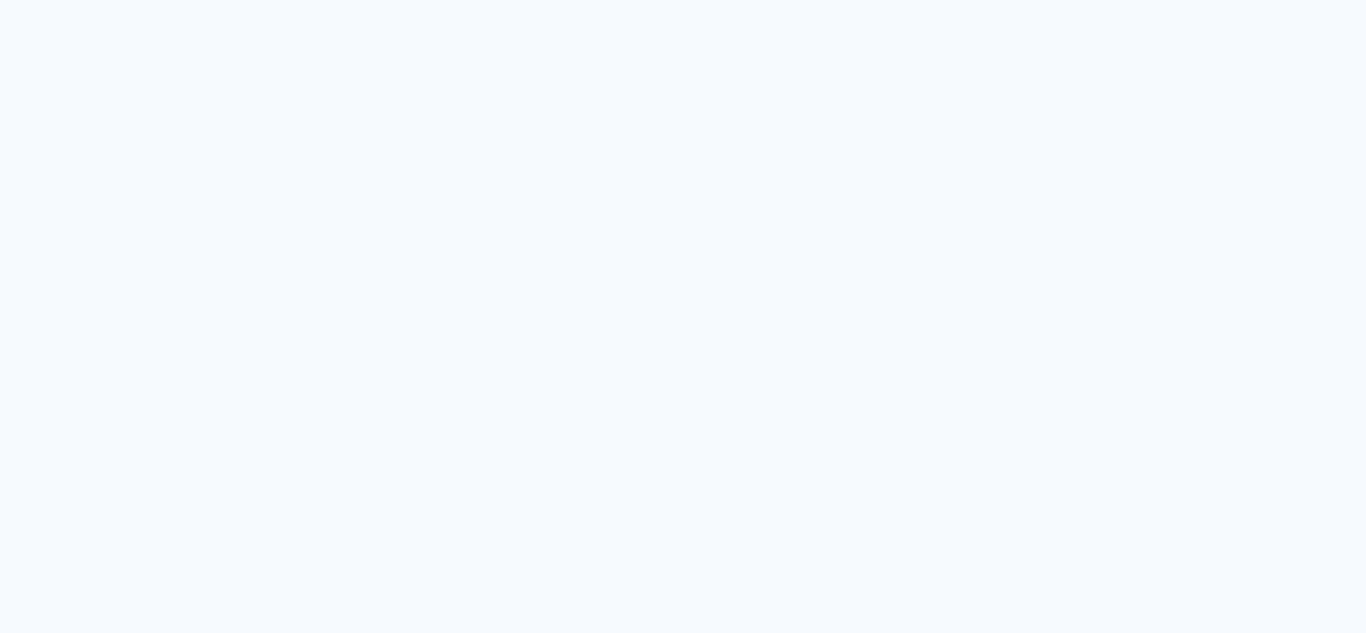 scroll, scrollTop: 0, scrollLeft: 0, axis: both 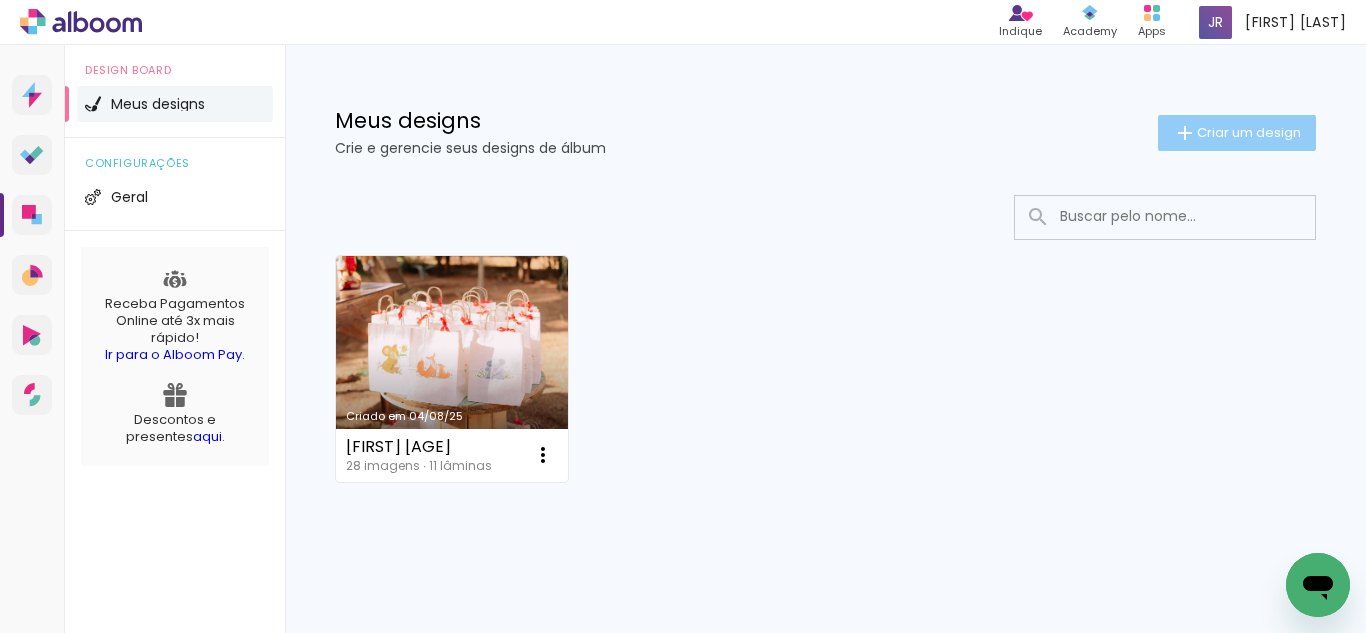 click on "Criar um design" 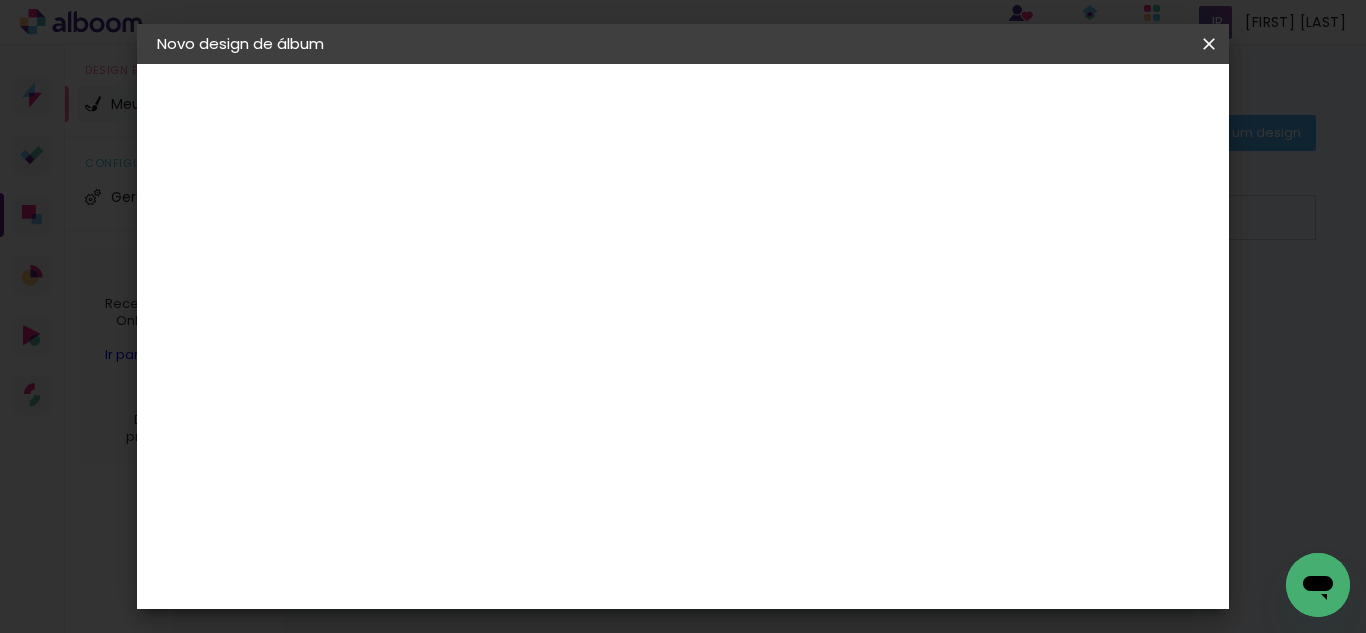 click on "Título do álbum" at bounding box center (0, 0) 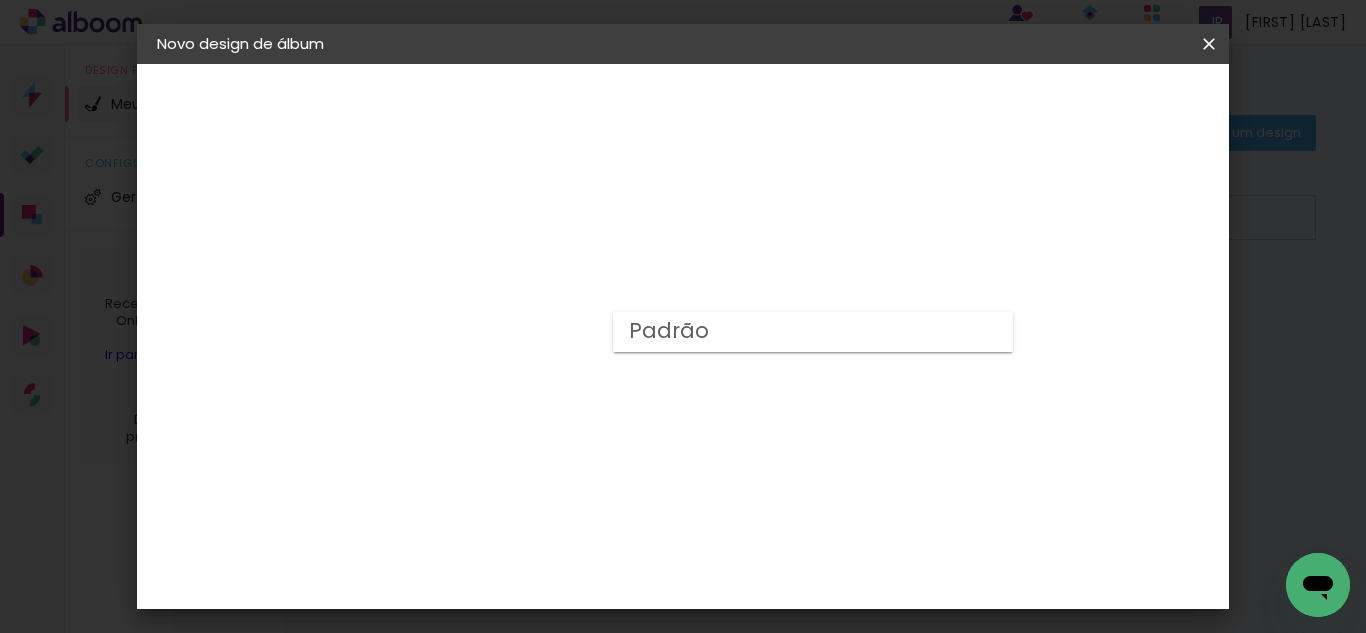 click on "Escolha o tamanho" at bounding box center (535, 456) 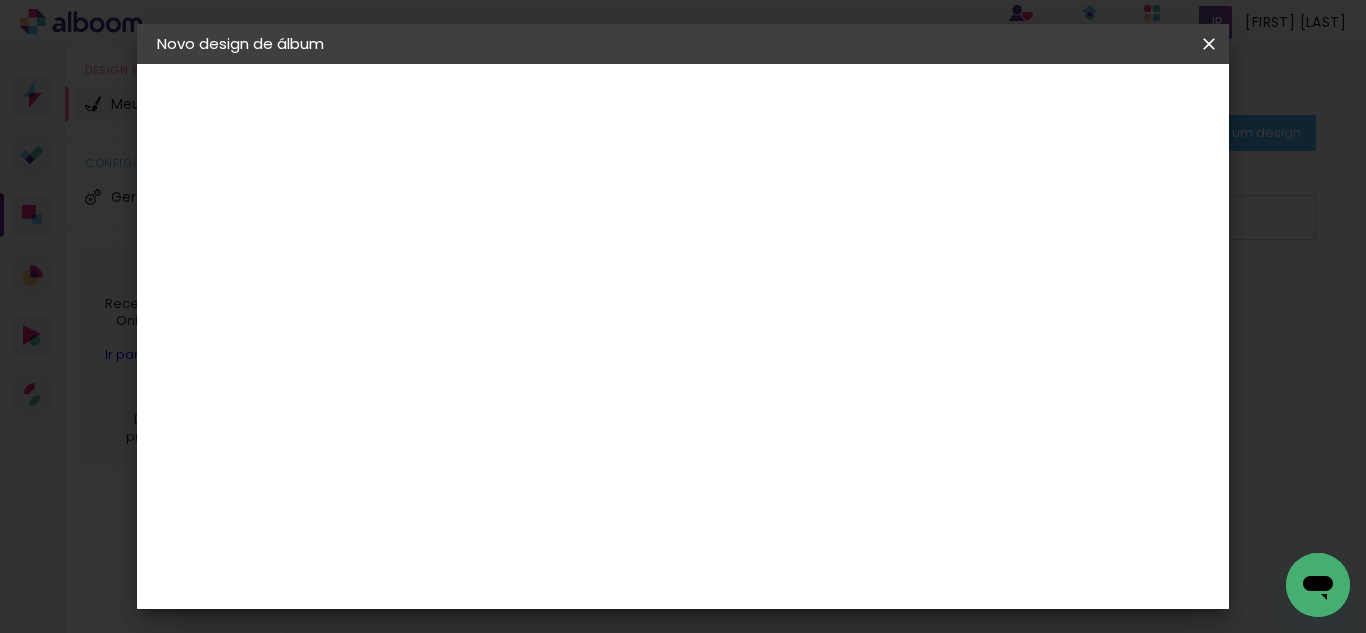 click at bounding box center (523, 348) 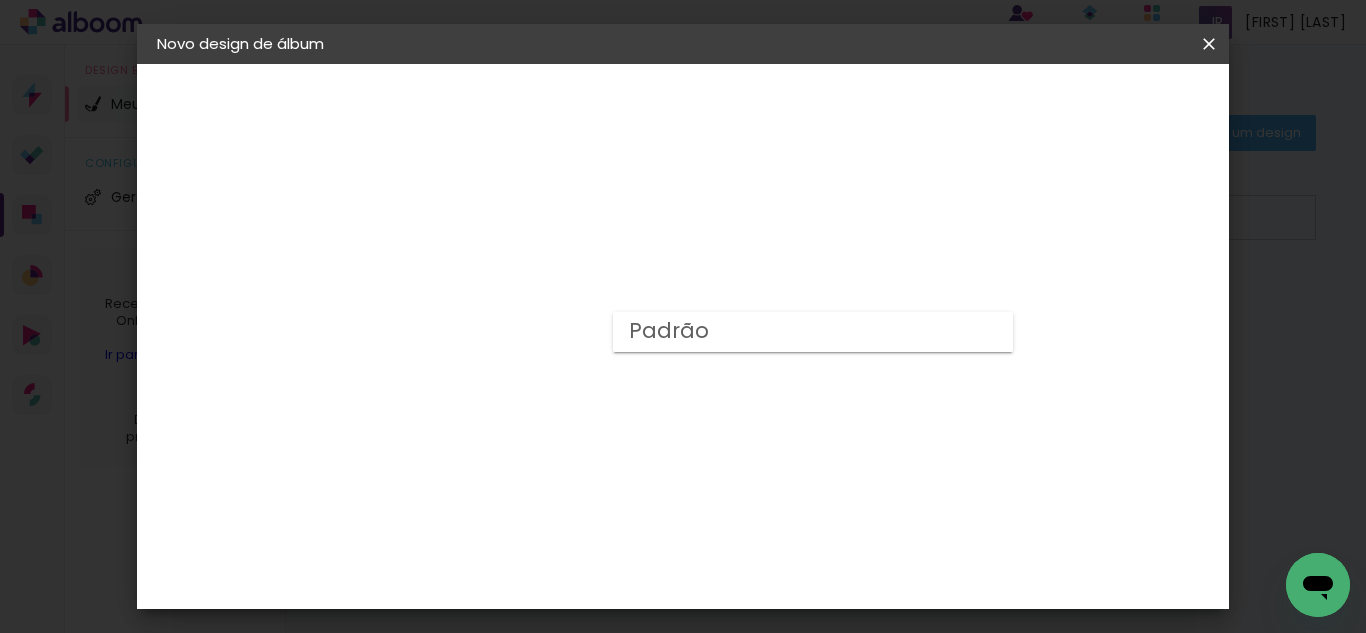 click on "Escolha o tamanho" at bounding box center (535, 456) 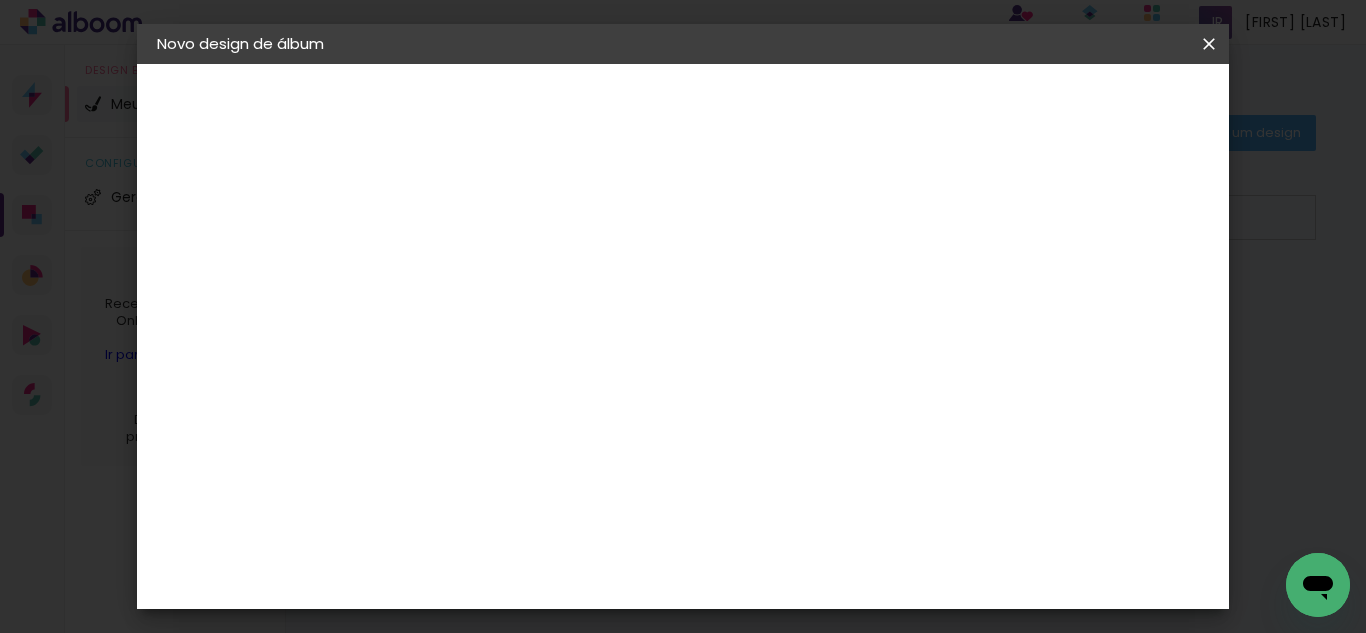 click on "Escolha o tamanho" at bounding box center (535, 456) 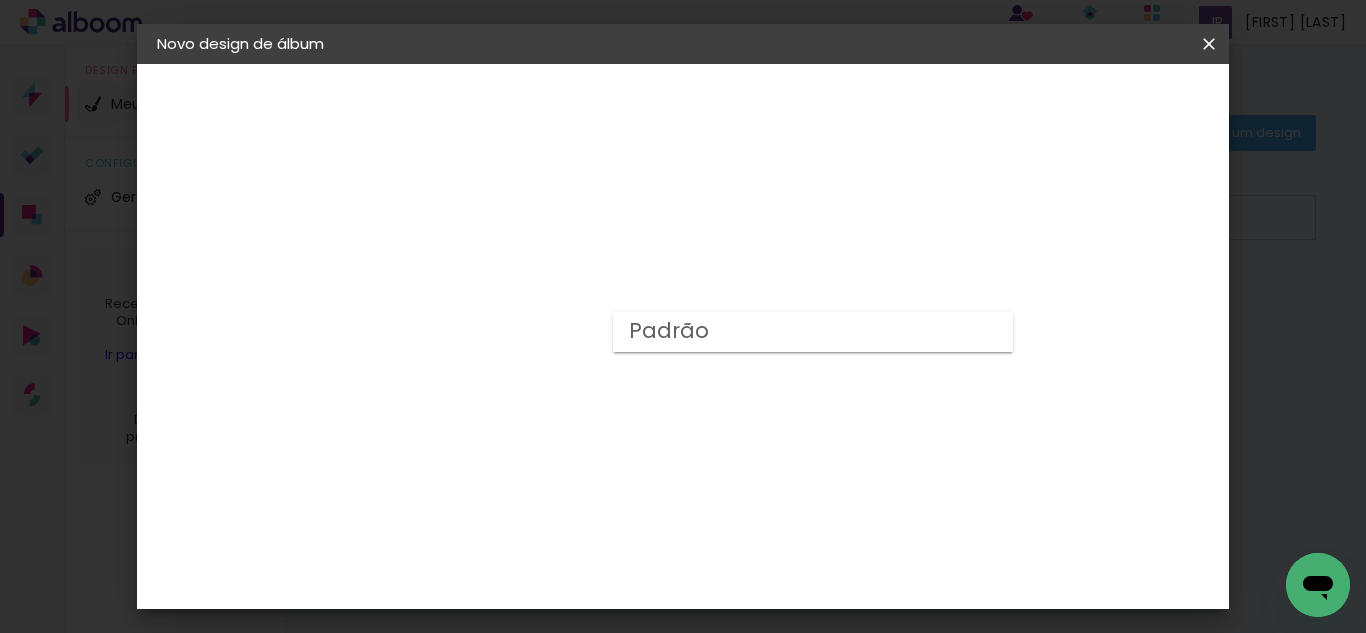 click on "Padrão" at bounding box center [813, 332] 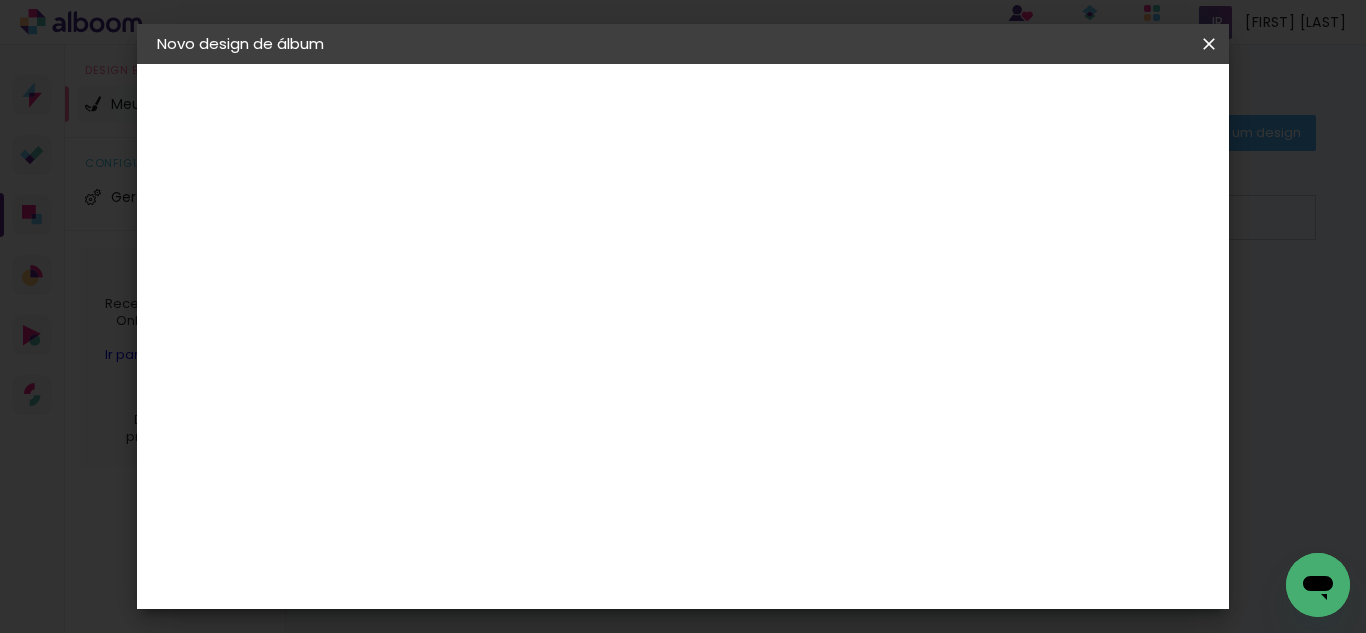 scroll, scrollTop: 500, scrollLeft: 0, axis: vertical 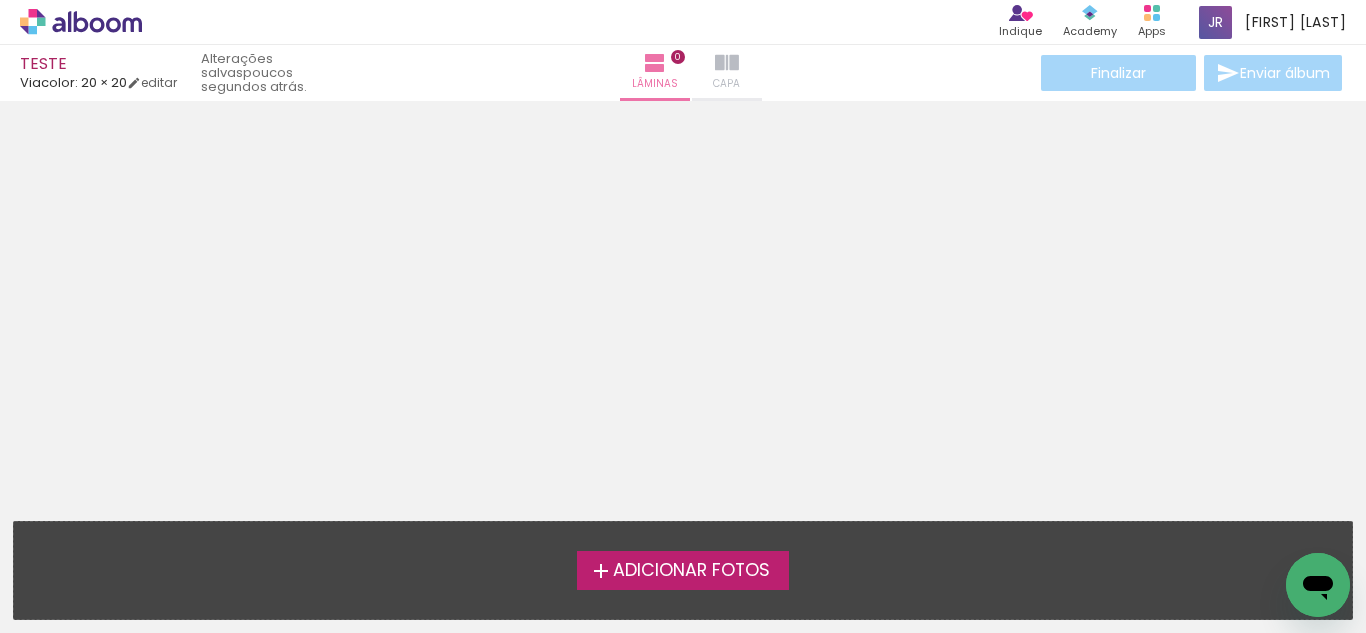 click on "Capa" at bounding box center [726, 84] 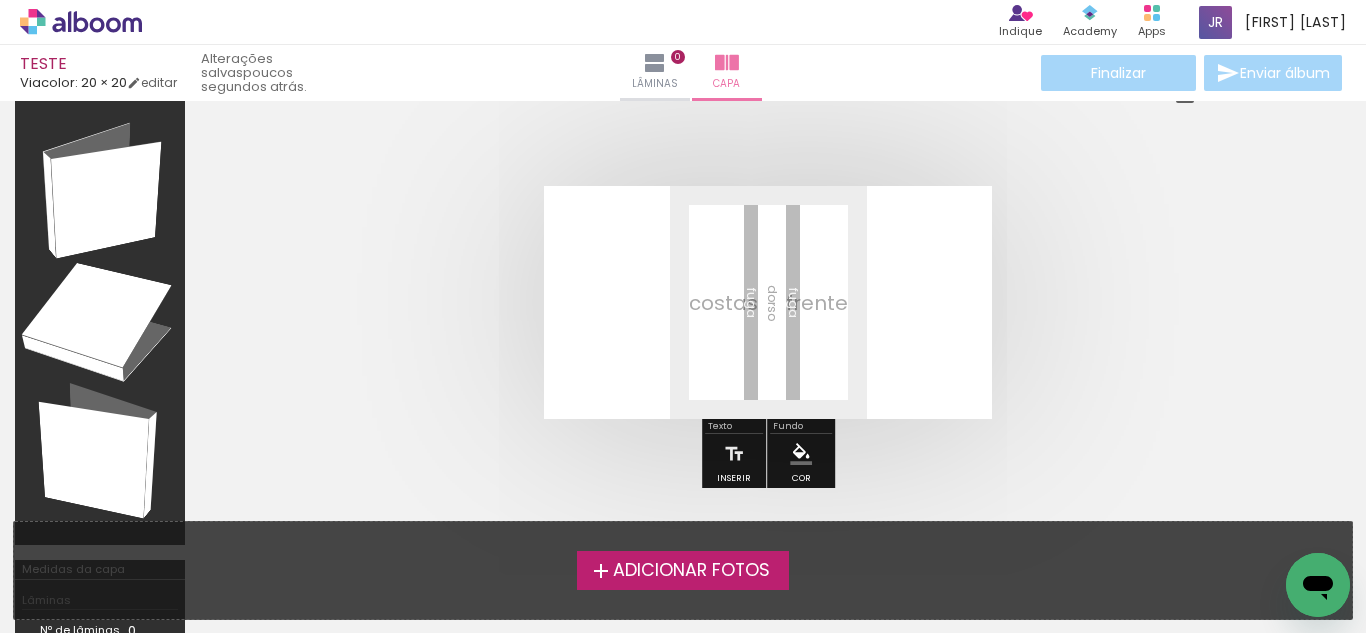 scroll, scrollTop: 0, scrollLeft: 0, axis: both 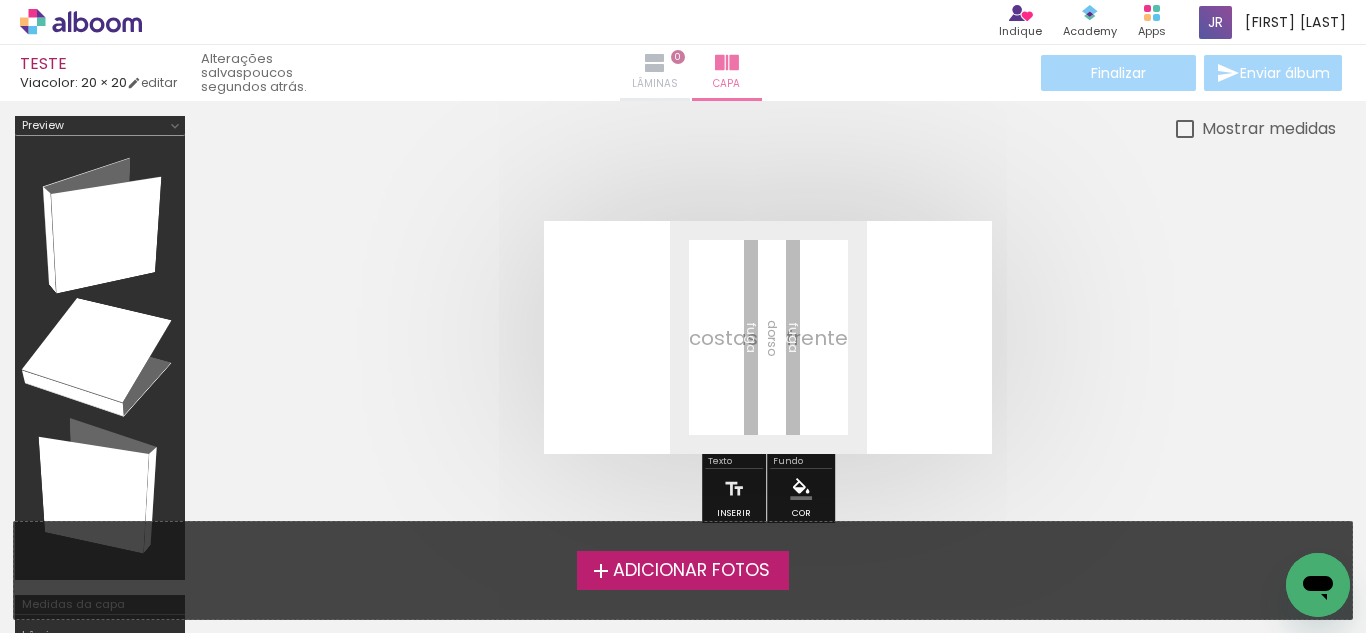 click on "Lâminas" at bounding box center [655, 84] 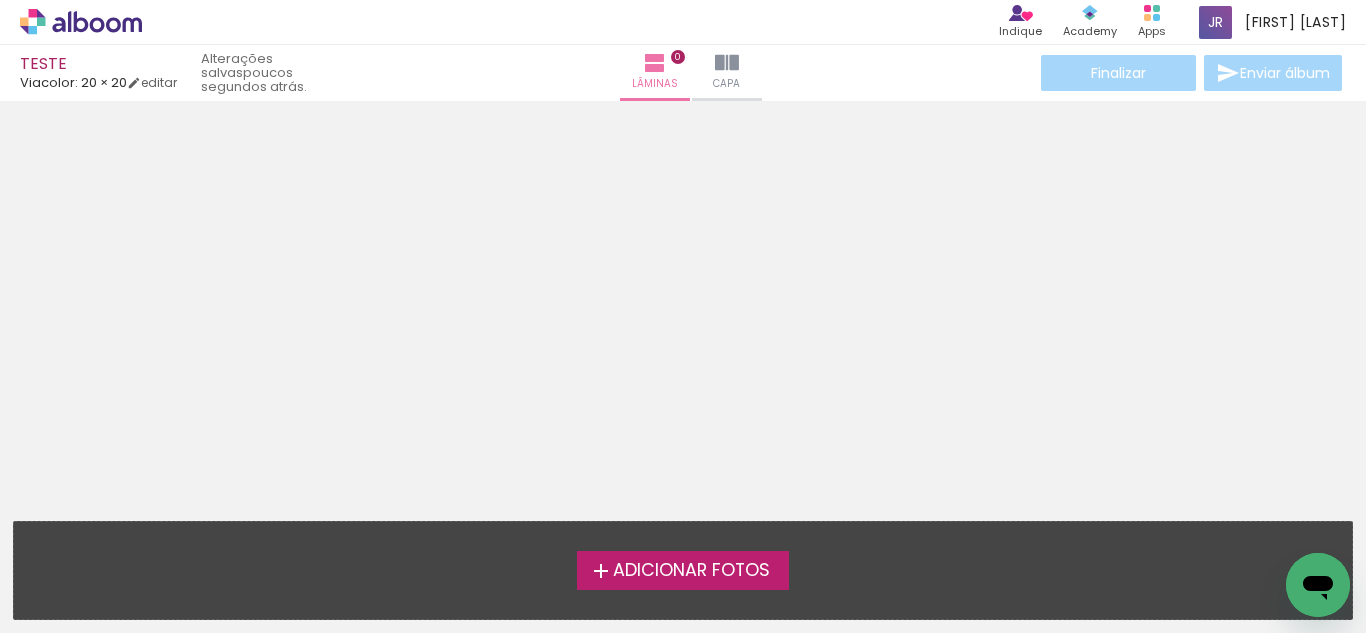 click on "Adicionar Fotos" at bounding box center (691, 571) 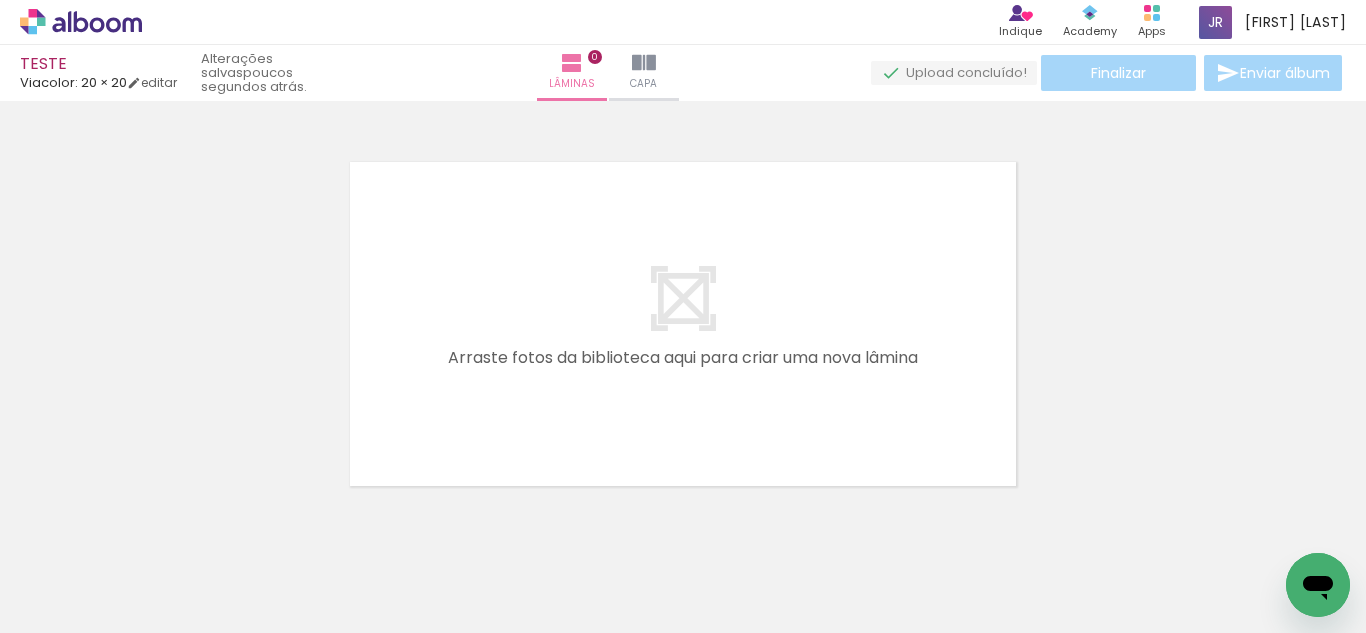 scroll, scrollTop: 26, scrollLeft: 0, axis: vertical 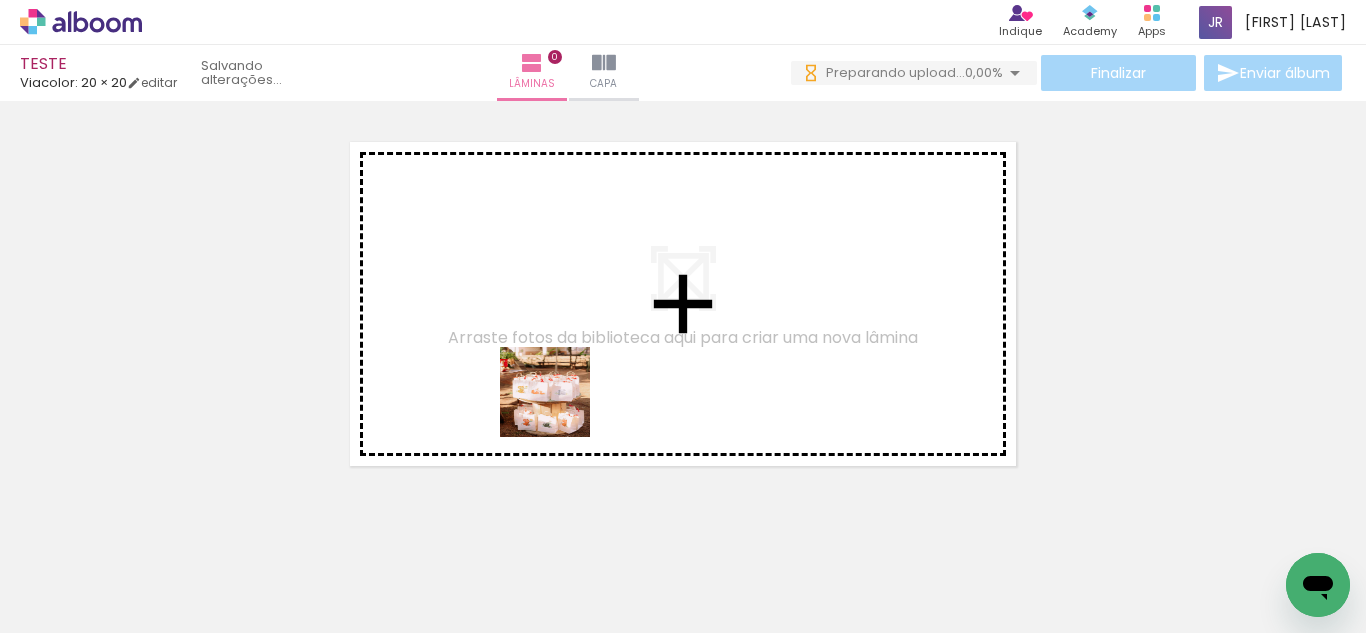 drag, startPoint x: 421, startPoint y: 491, endPoint x: 581, endPoint y: 420, distance: 175.04572 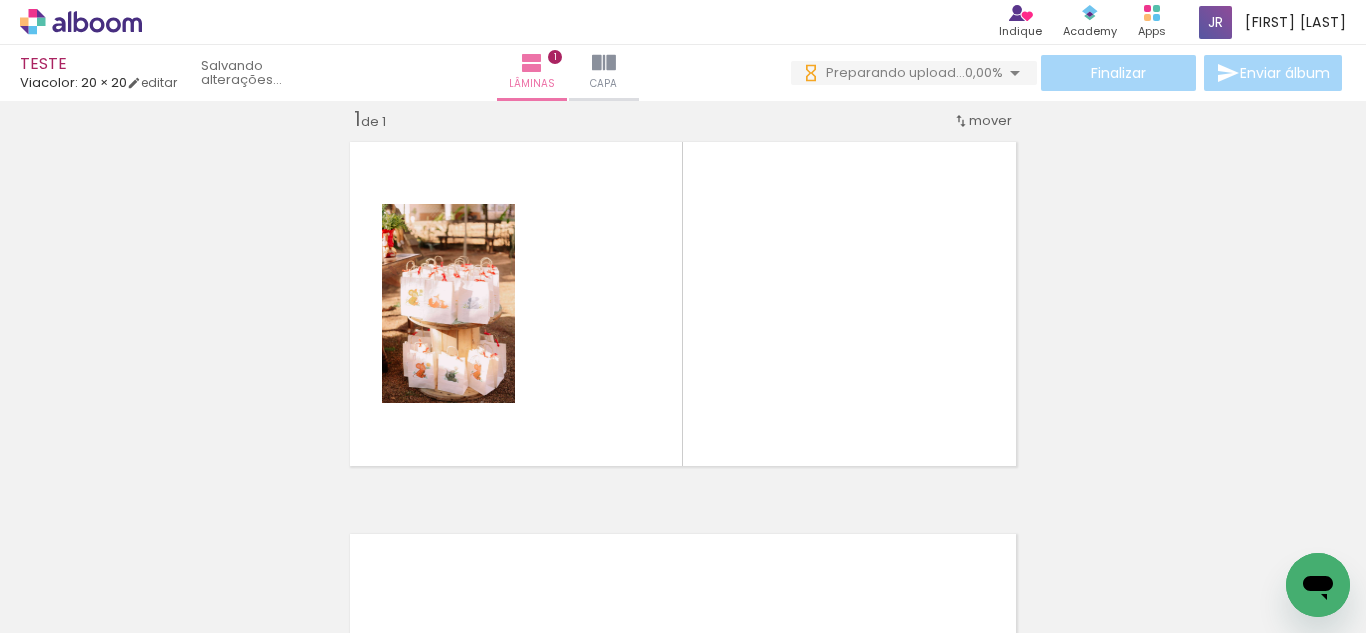 scroll, scrollTop: 26, scrollLeft: 0, axis: vertical 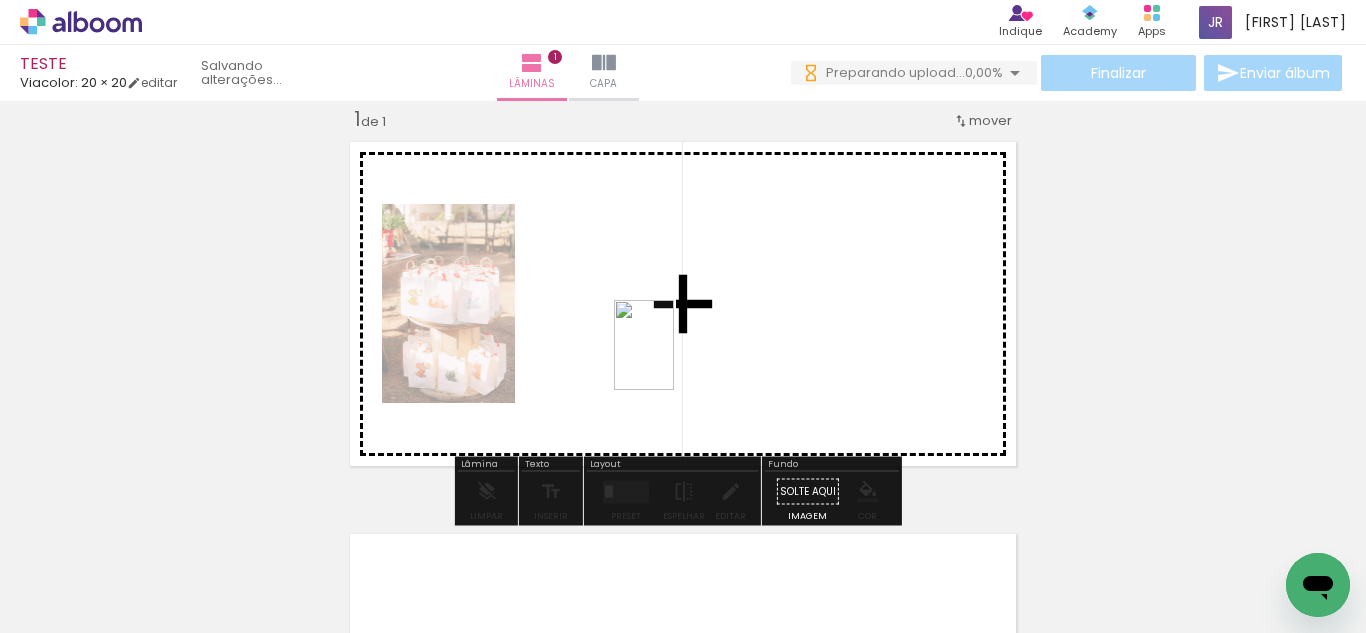 drag, startPoint x: 409, startPoint y: 528, endPoint x: 724, endPoint y: 387, distance: 345.11737 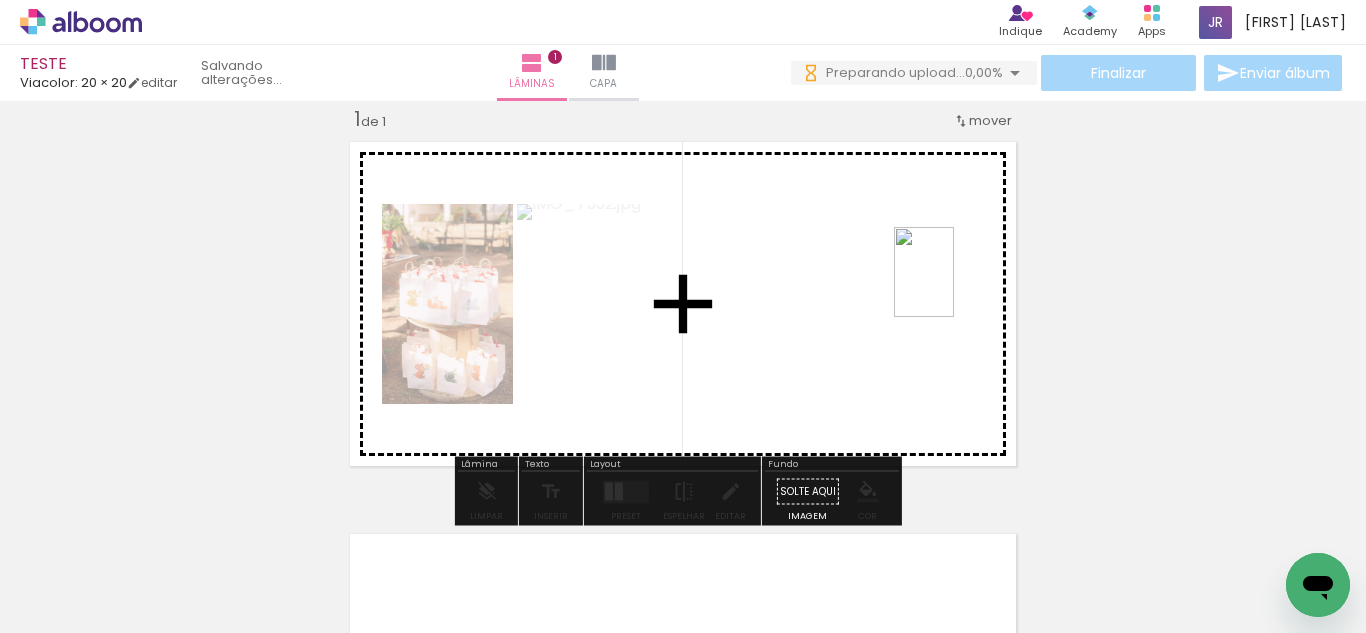 drag, startPoint x: 443, startPoint y: 600, endPoint x: 954, endPoint y: 287, distance: 599.2412 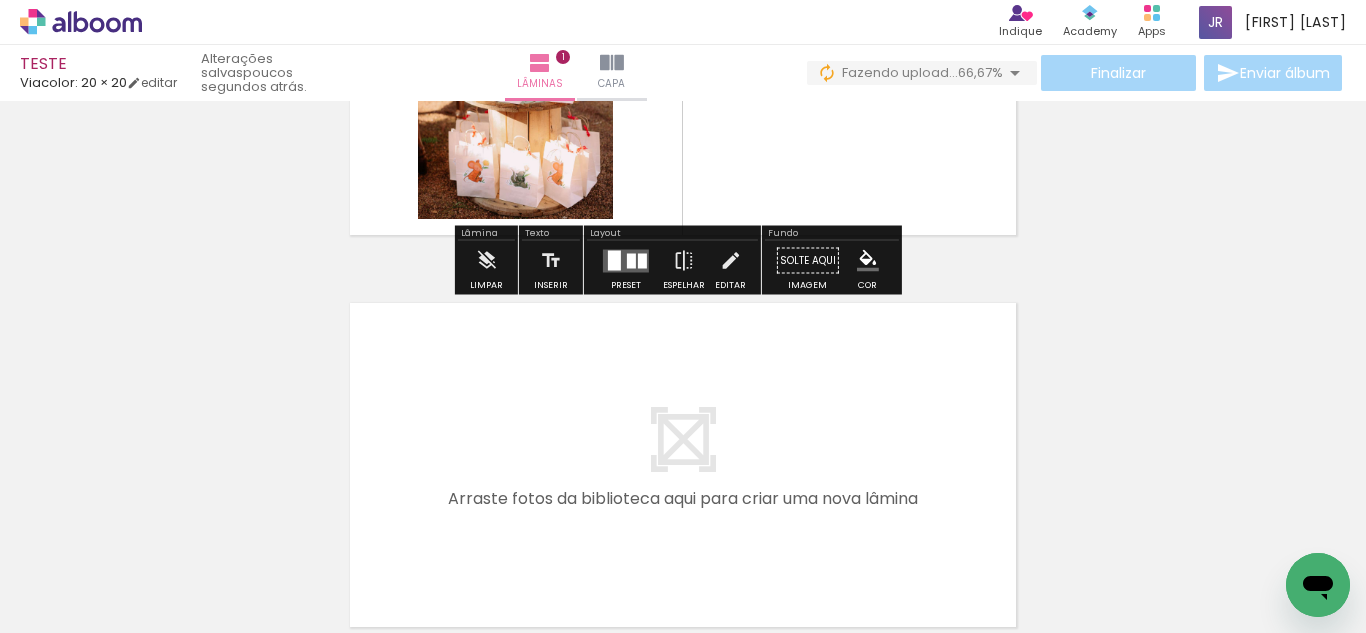 scroll, scrollTop: 426, scrollLeft: 0, axis: vertical 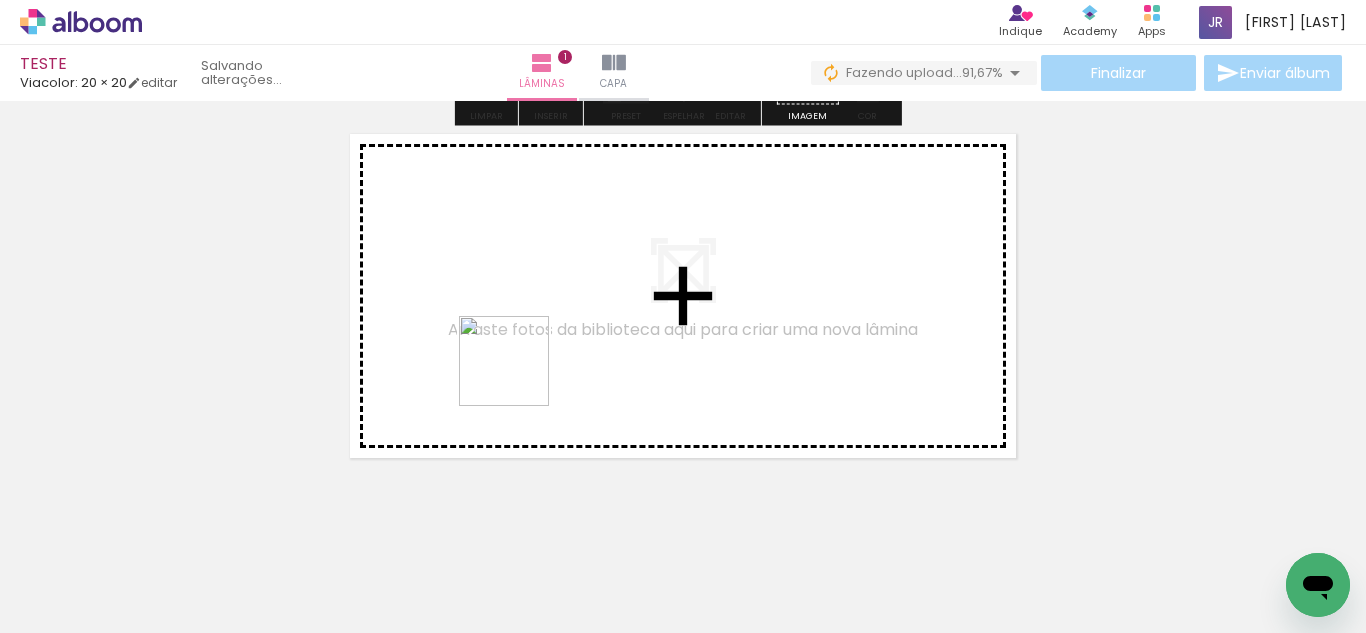 drag, startPoint x: 534, startPoint y: 571, endPoint x: 629, endPoint y: 611, distance: 103.077644 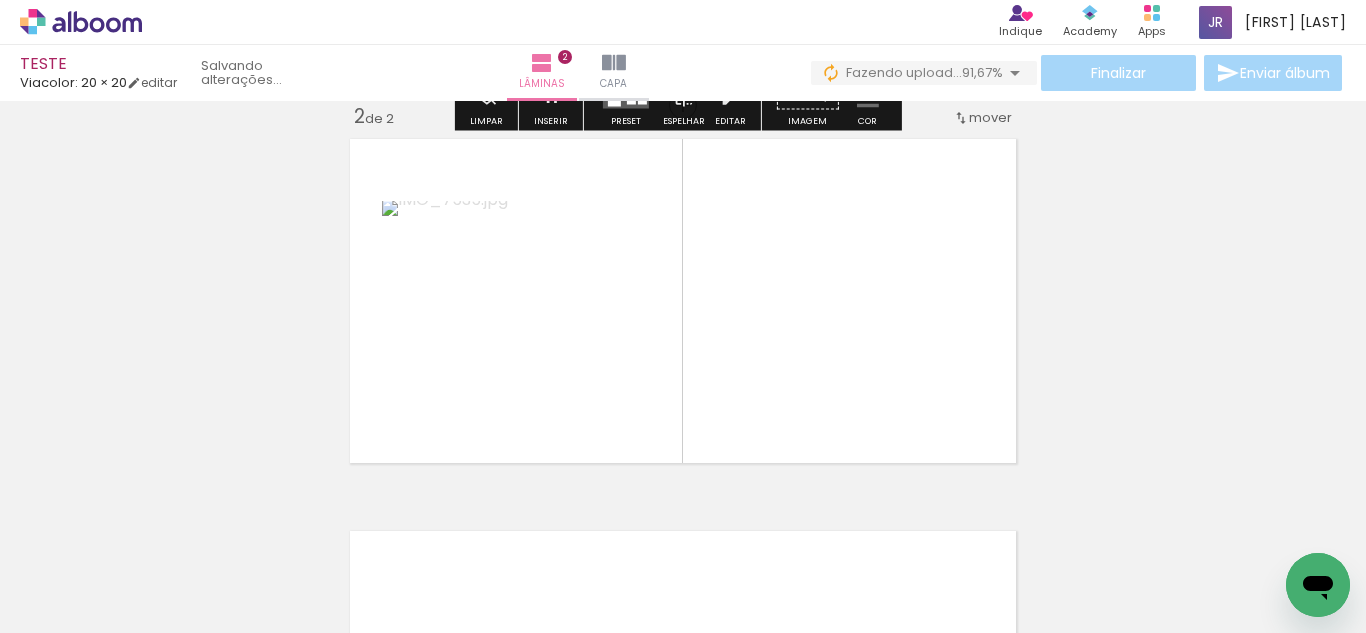 scroll, scrollTop: 418, scrollLeft: 0, axis: vertical 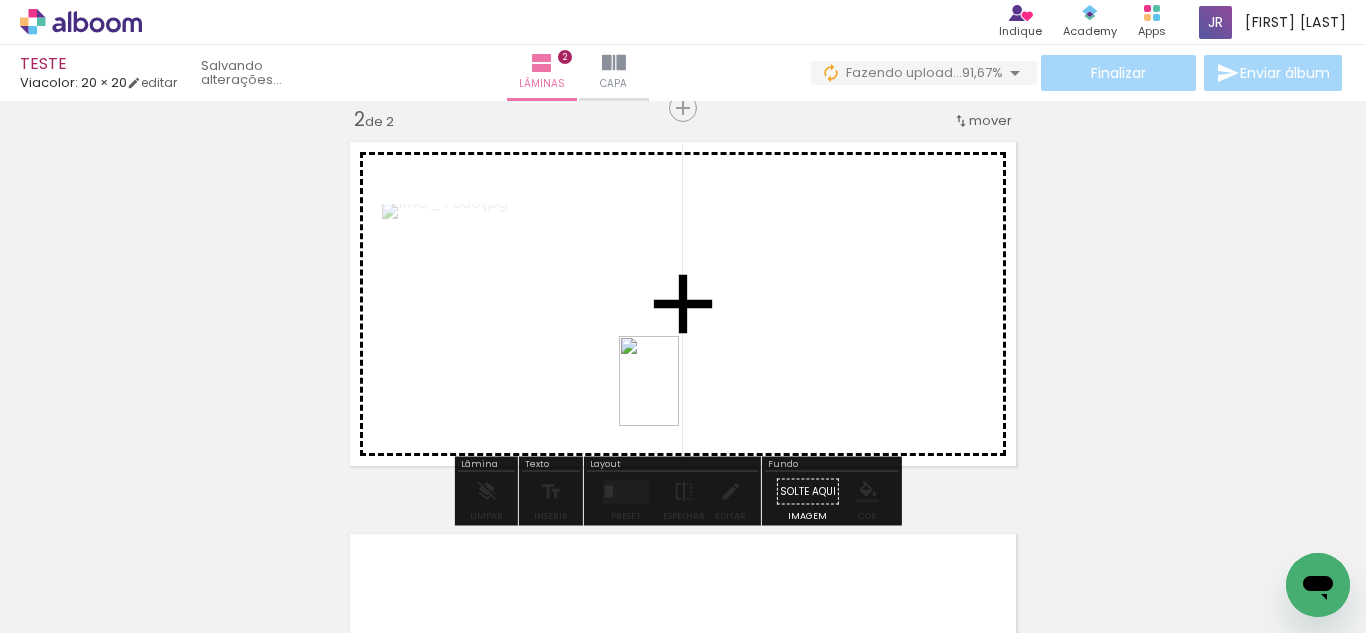 drag, startPoint x: 675, startPoint y: 540, endPoint x: 678, endPoint y: 388, distance: 152.0296 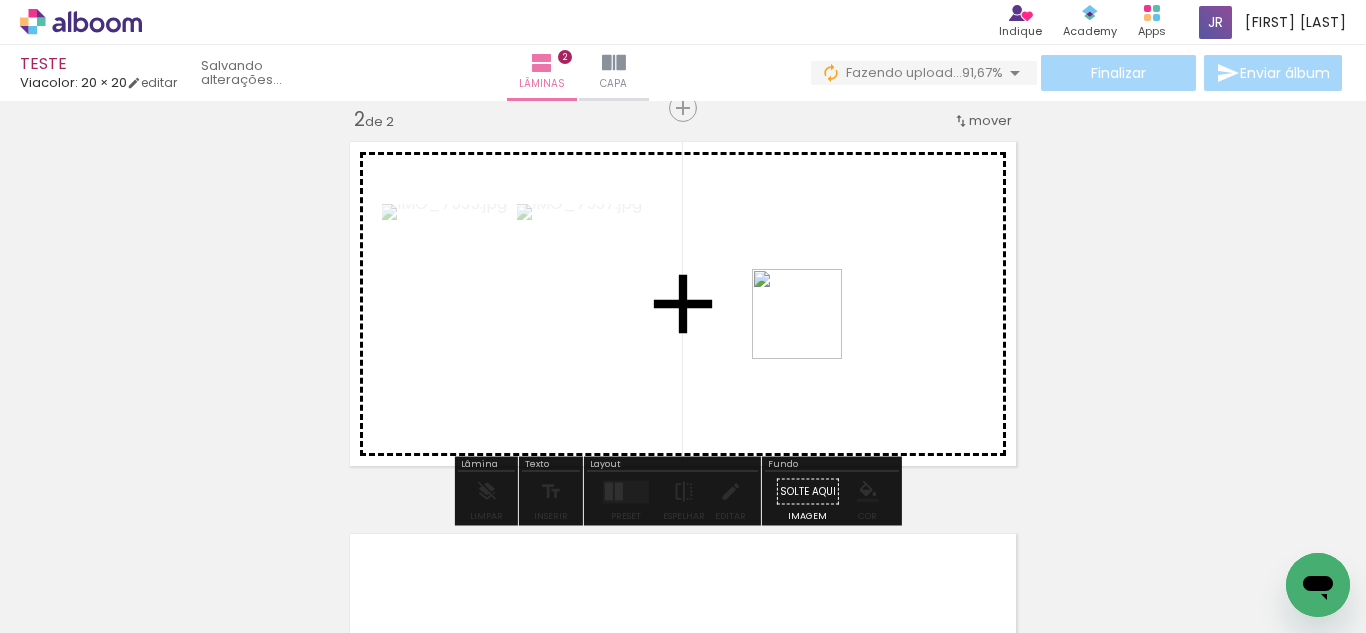 drag, startPoint x: 773, startPoint y: 570, endPoint x: 814, endPoint y: 320, distance: 253.33969 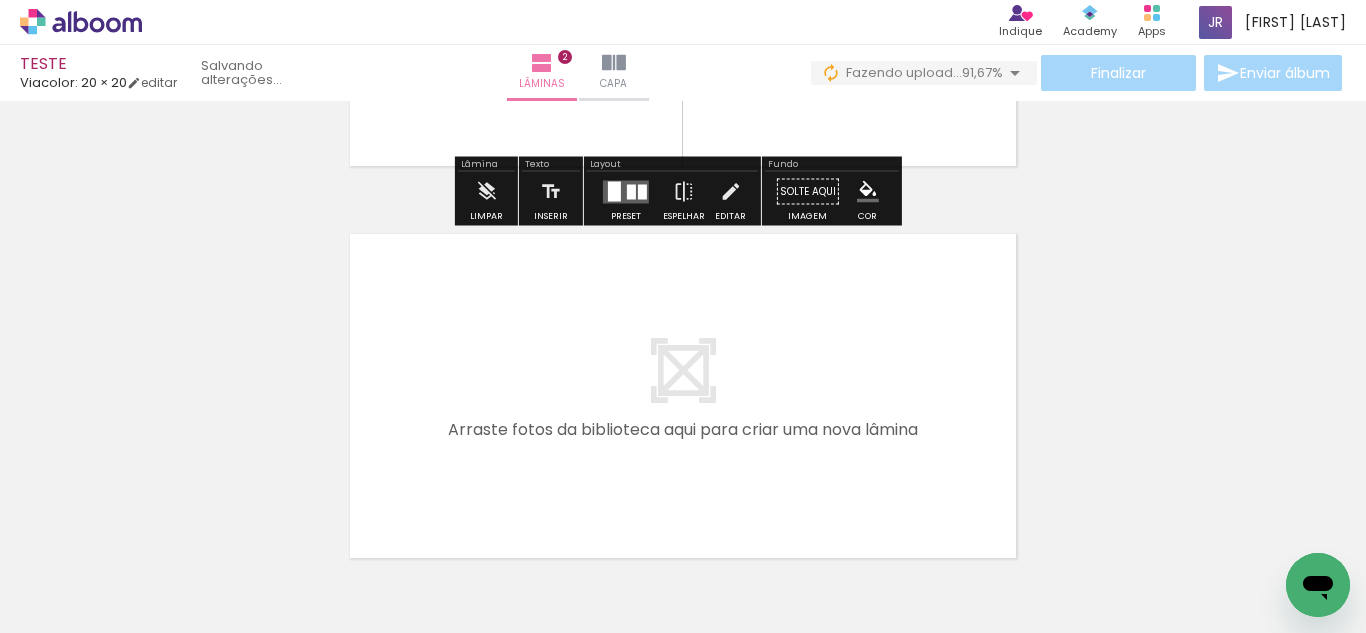 scroll, scrollTop: 818, scrollLeft: 0, axis: vertical 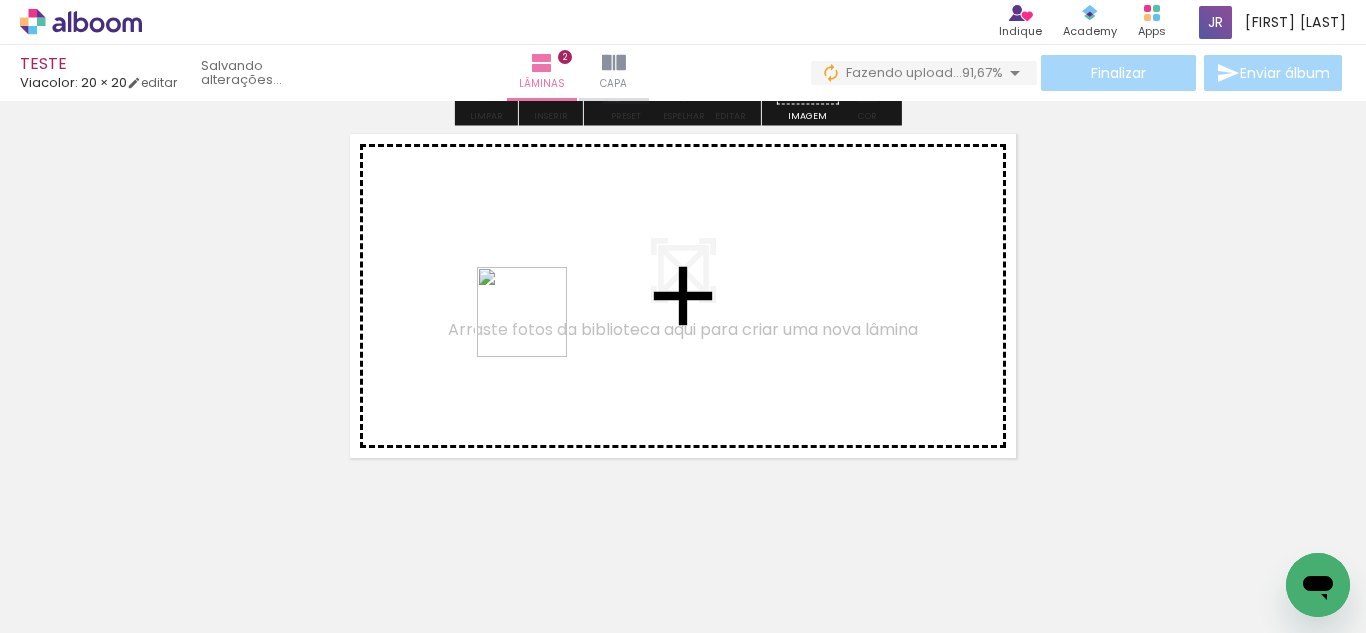 drag, startPoint x: 861, startPoint y: 571, endPoint x: 1004, endPoint y: 501, distance: 159.2137 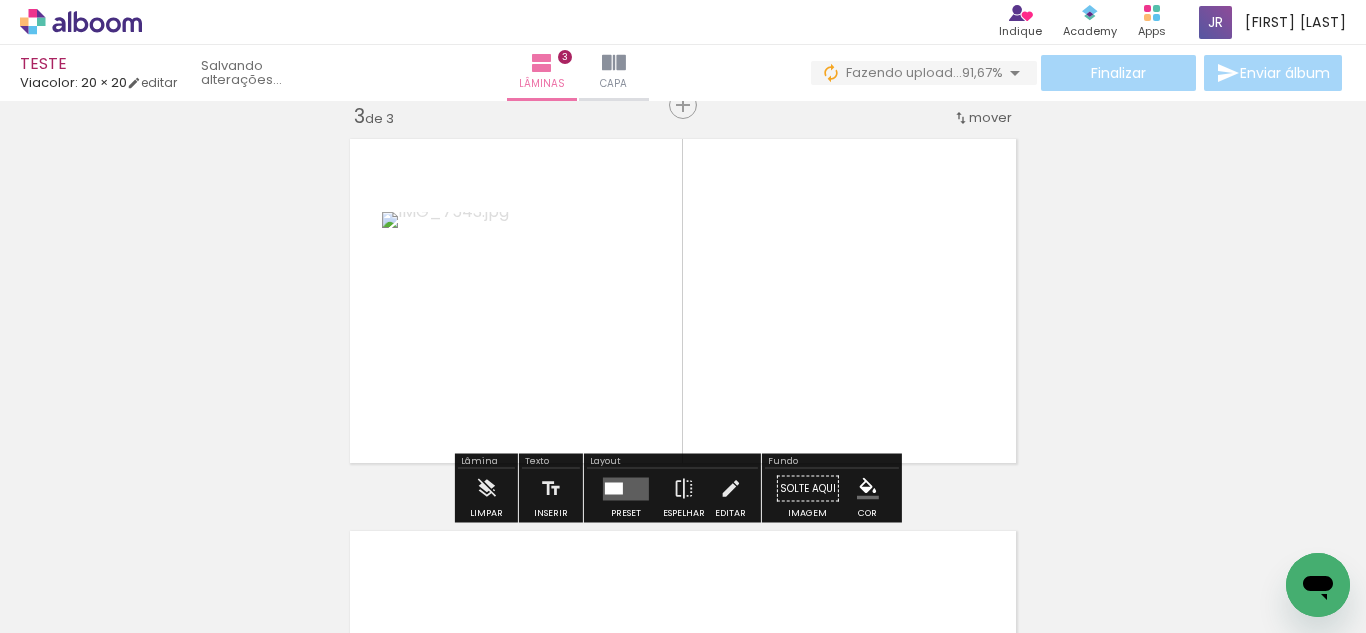 scroll, scrollTop: 810, scrollLeft: 0, axis: vertical 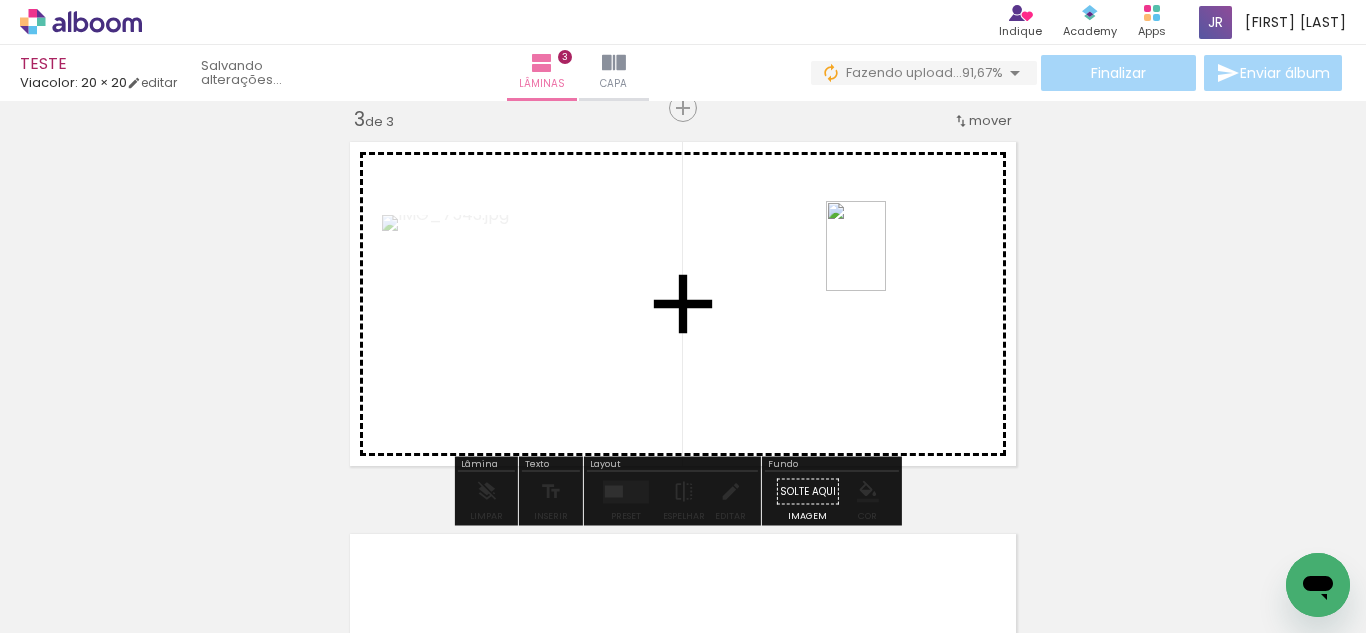 drag, startPoint x: 999, startPoint y: 578, endPoint x: 1091, endPoint y: 321, distance: 272.9707 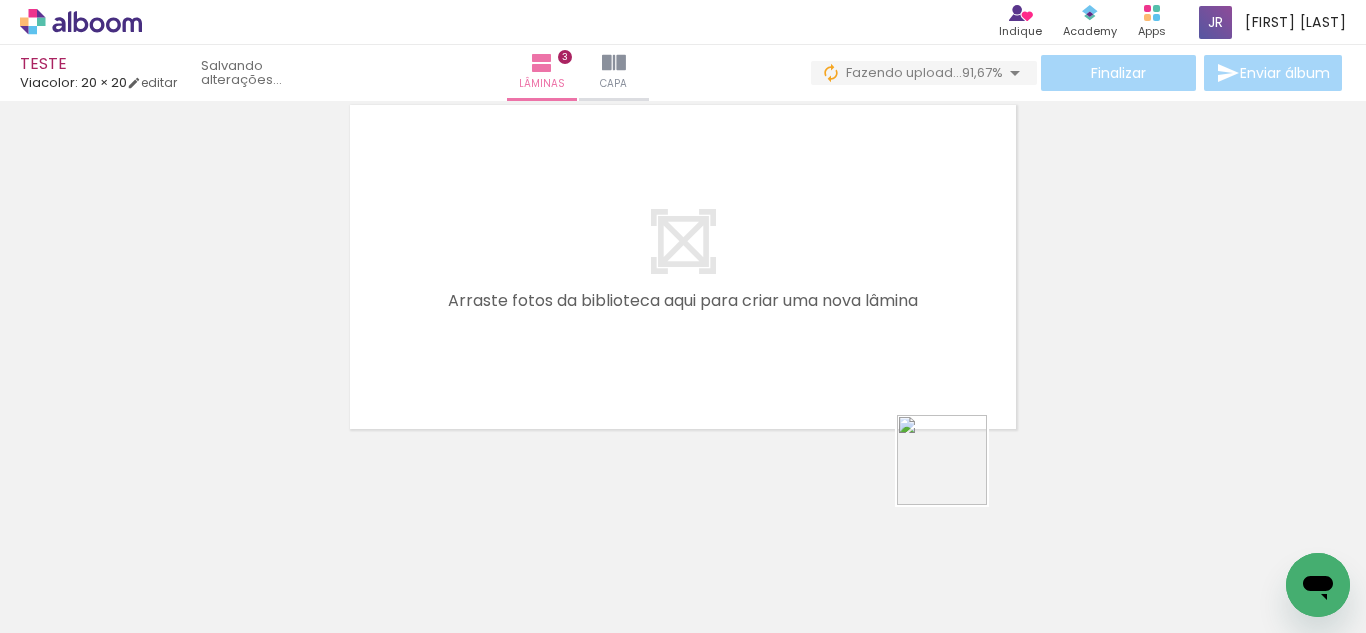 drag, startPoint x: 1101, startPoint y: 576, endPoint x: 1197, endPoint y: 446, distance: 161.60446 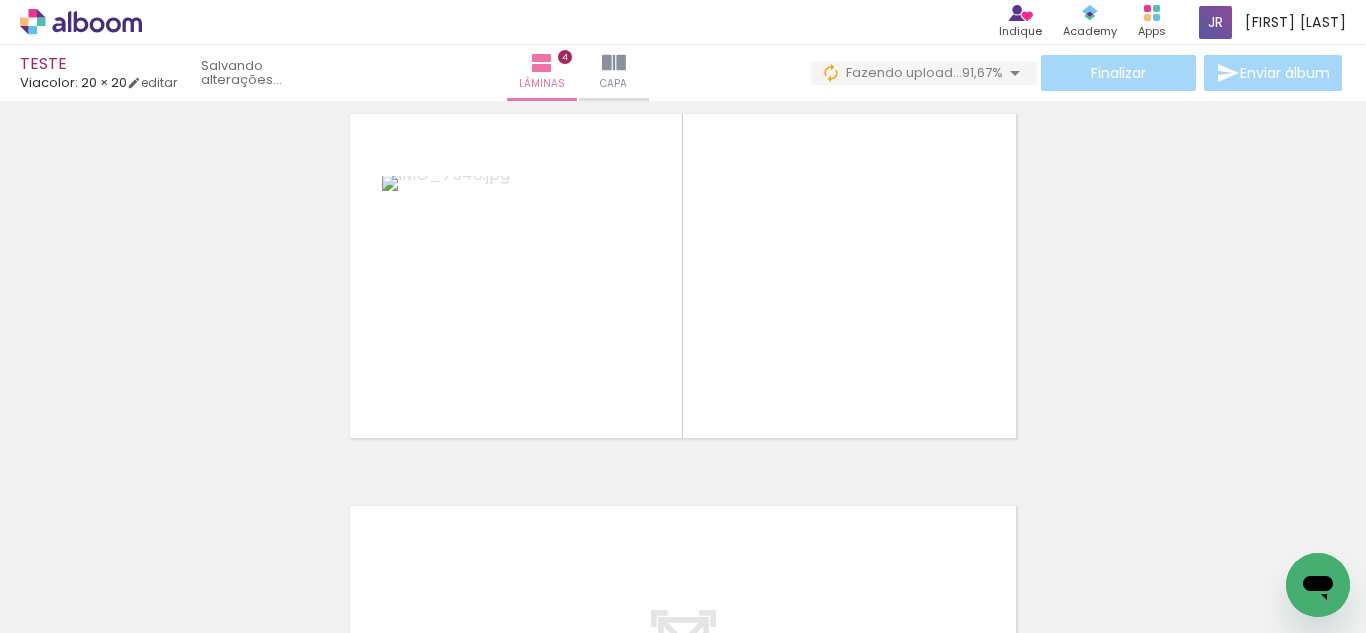 scroll, scrollTop: 1202, scrollLeft: 0, axis: vertical 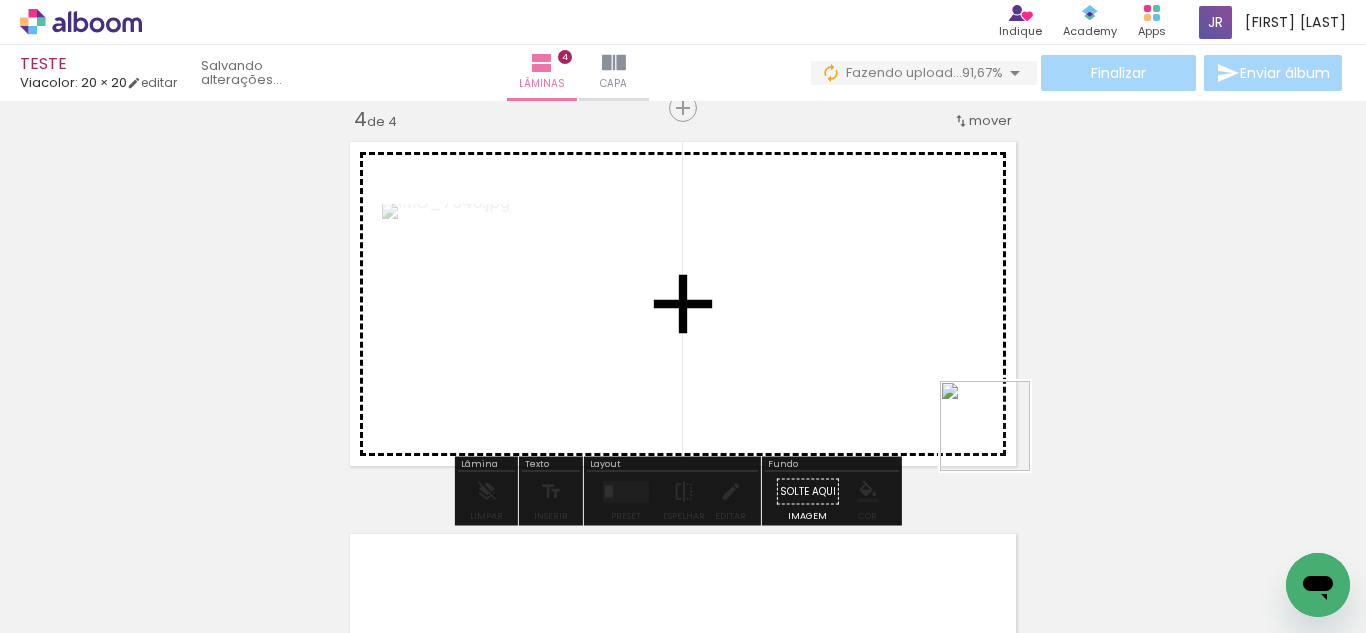 drag, startPoint x: 1205, startPoint y: 573, endPoint x: 1166, endPoint y: 334, distance: 242.1611 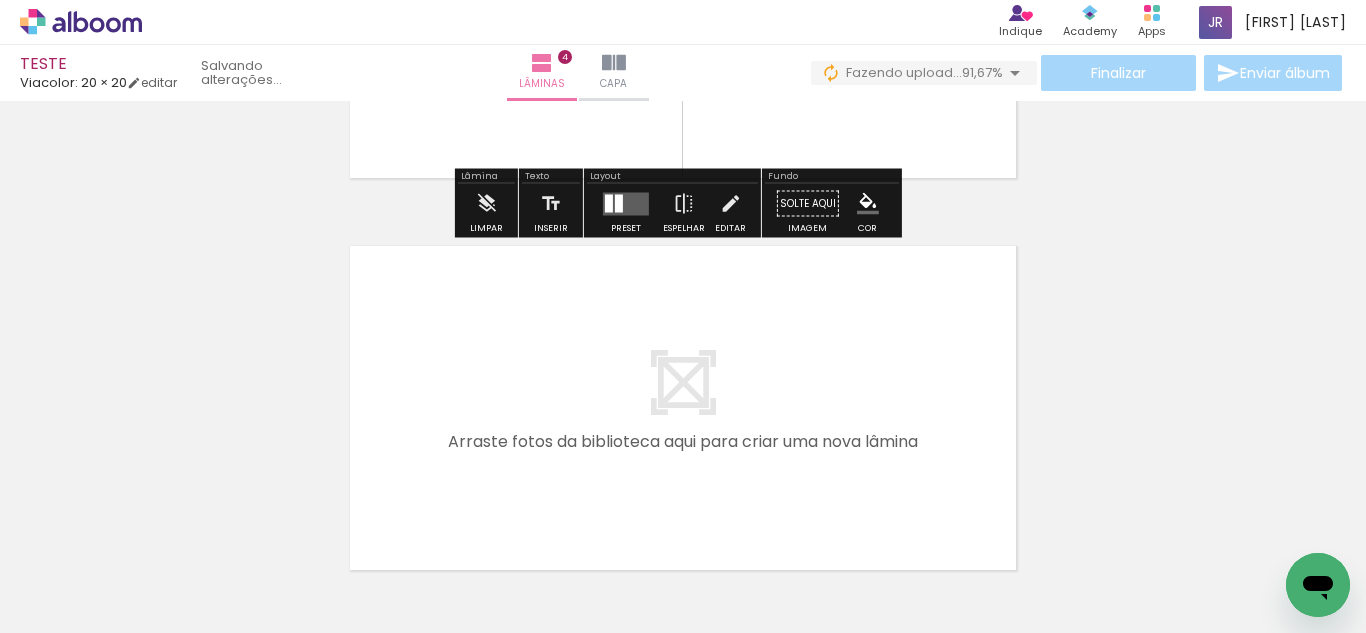 scroll, scrollTop: 1502, scrollLeft: 0, axis: vertical 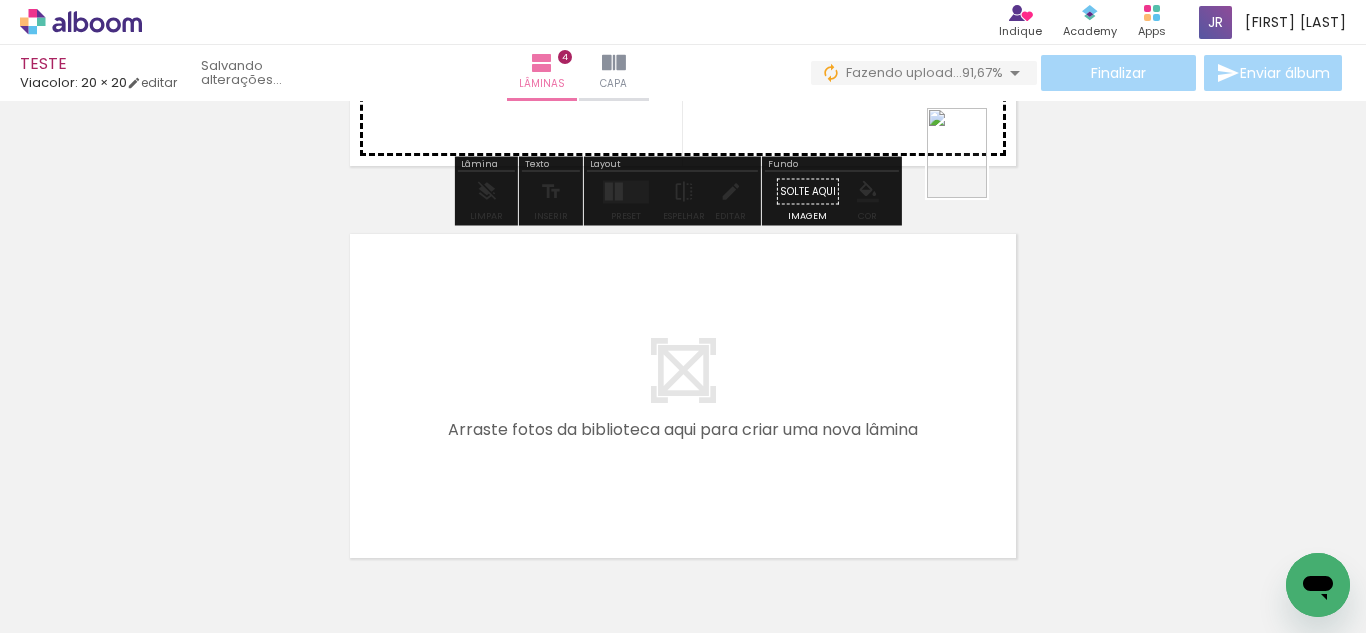 drag, startPoint x: 1170, startPoint y: 545, endPoint x: 987, endPoint y: 165, distance: 421.7689 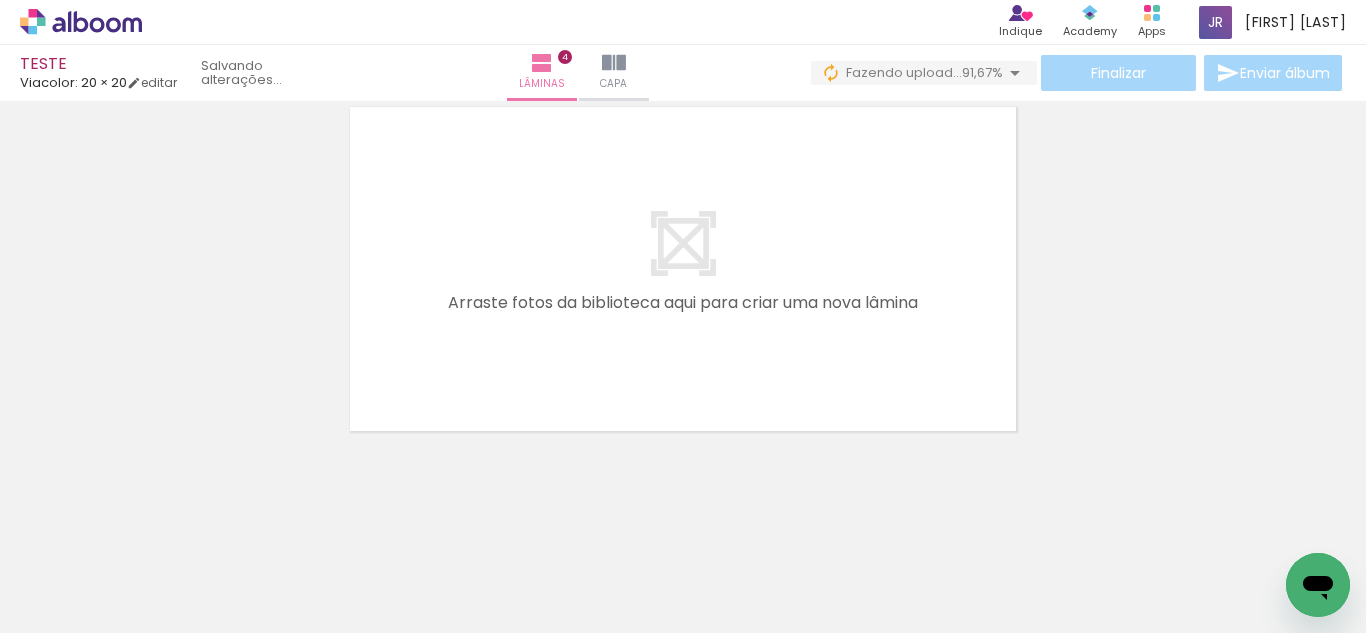 scroll, scrollTop: 1631, scrollLeft: 0, axis: vertical 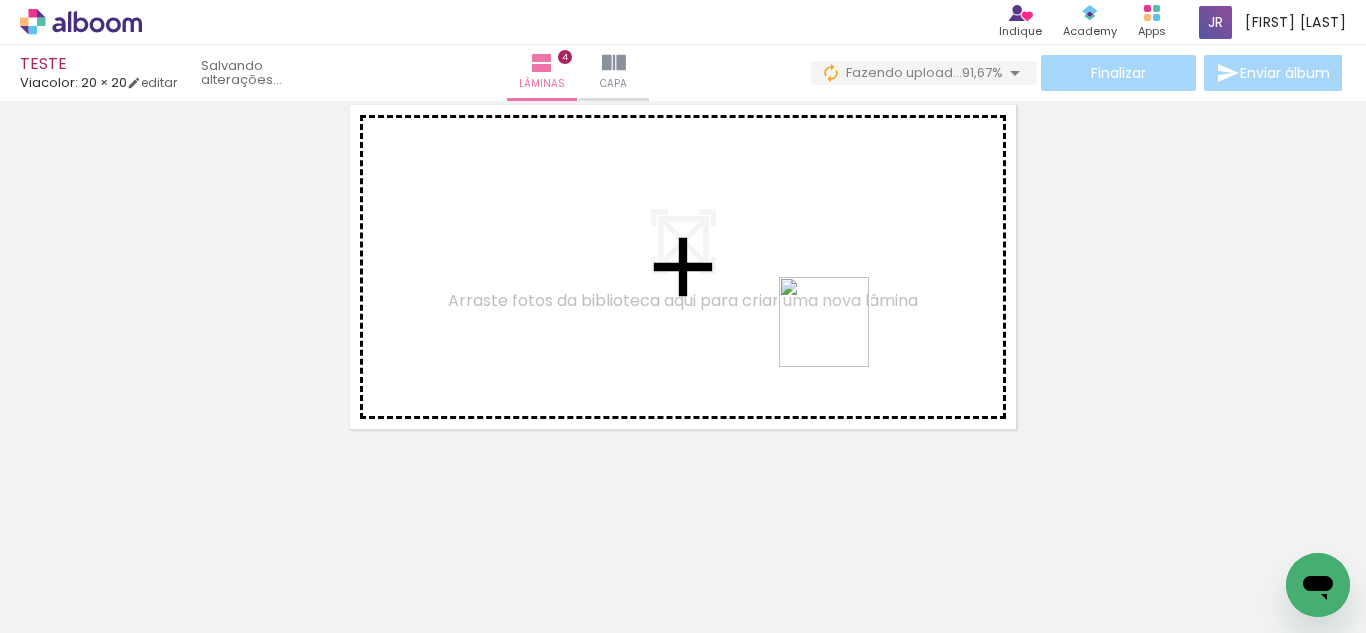 drag, startPoint x: 1284, startPoint y: 567, endPoint x: 698, endPoint y: 268, distance: 657.8731 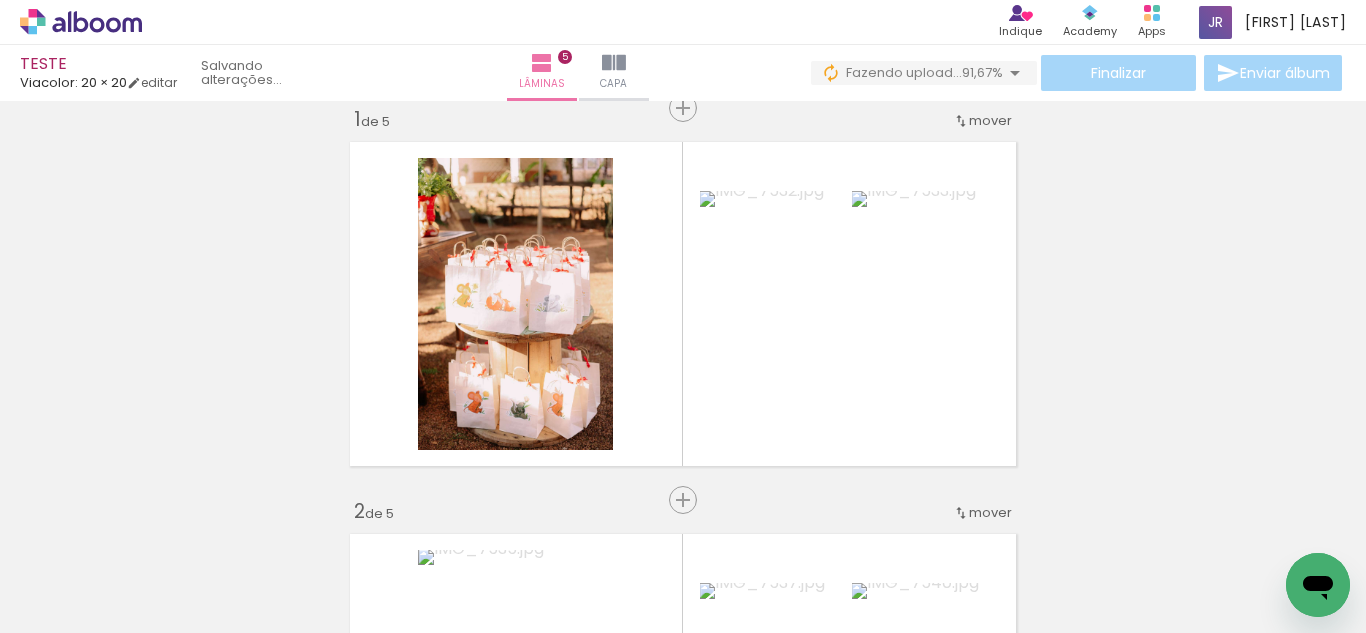 scroll, scrollTop: 0, scrollLeft: 0, axis: both 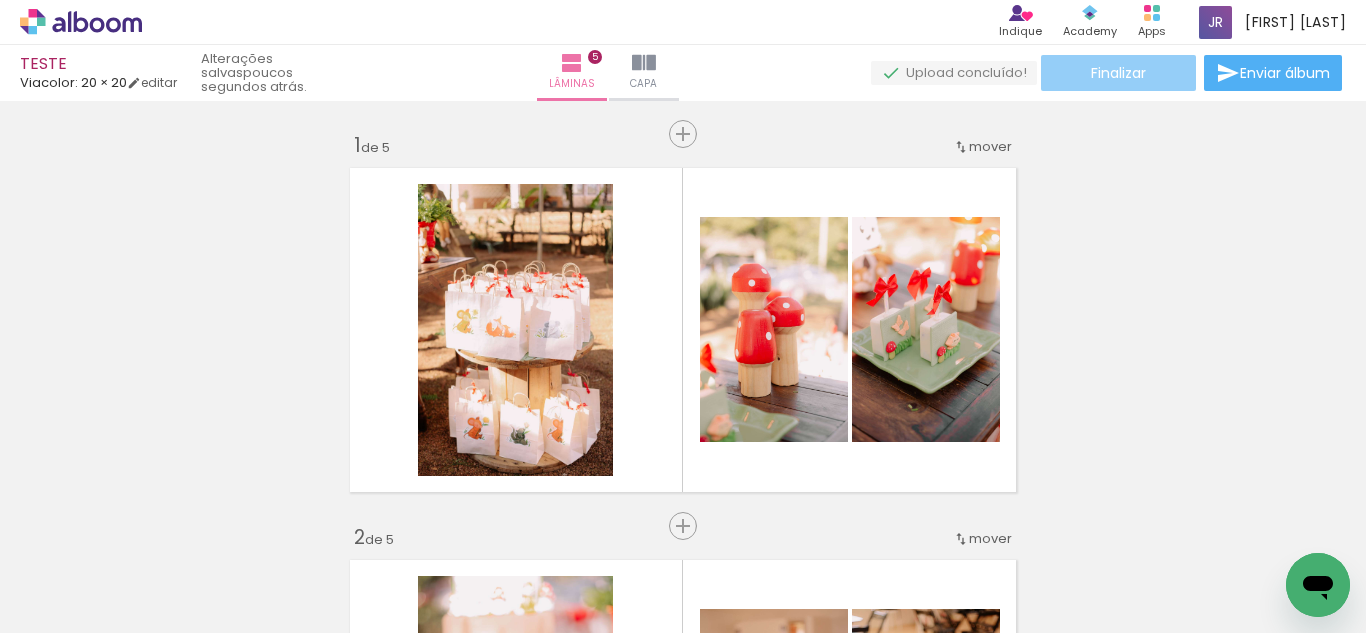 click on "Finalizar" 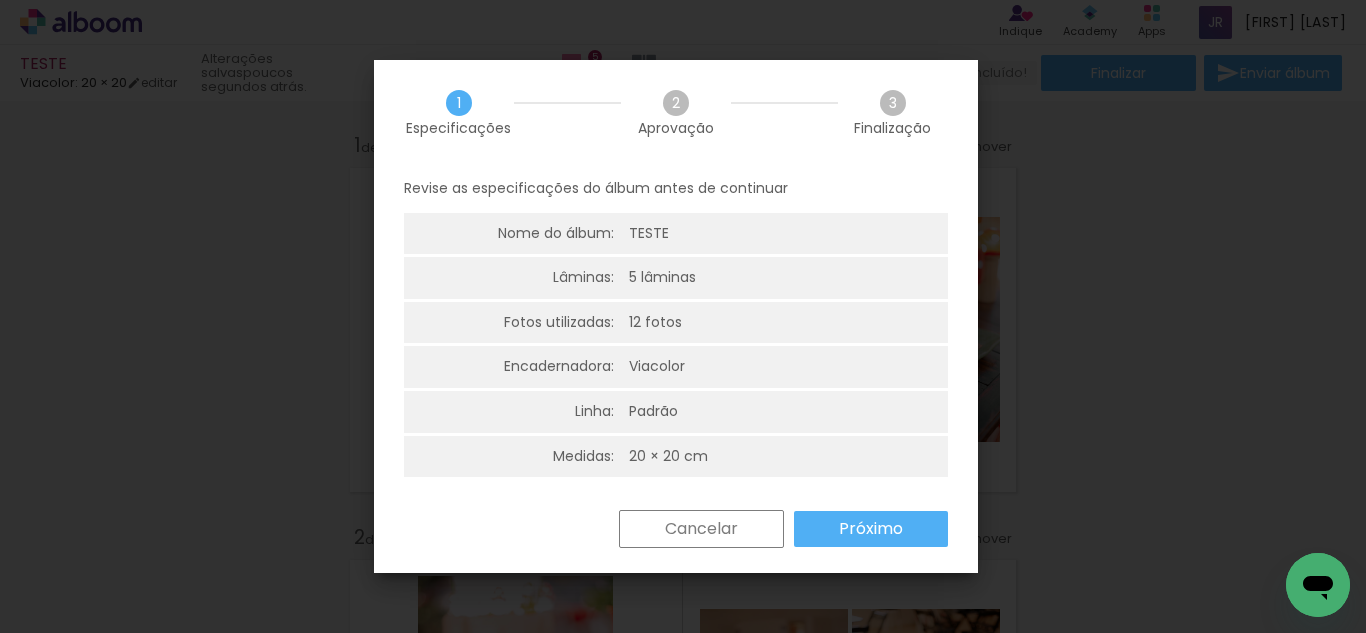 scroll, scrollTop: 5, scrollLeft: 0, axis: vertical 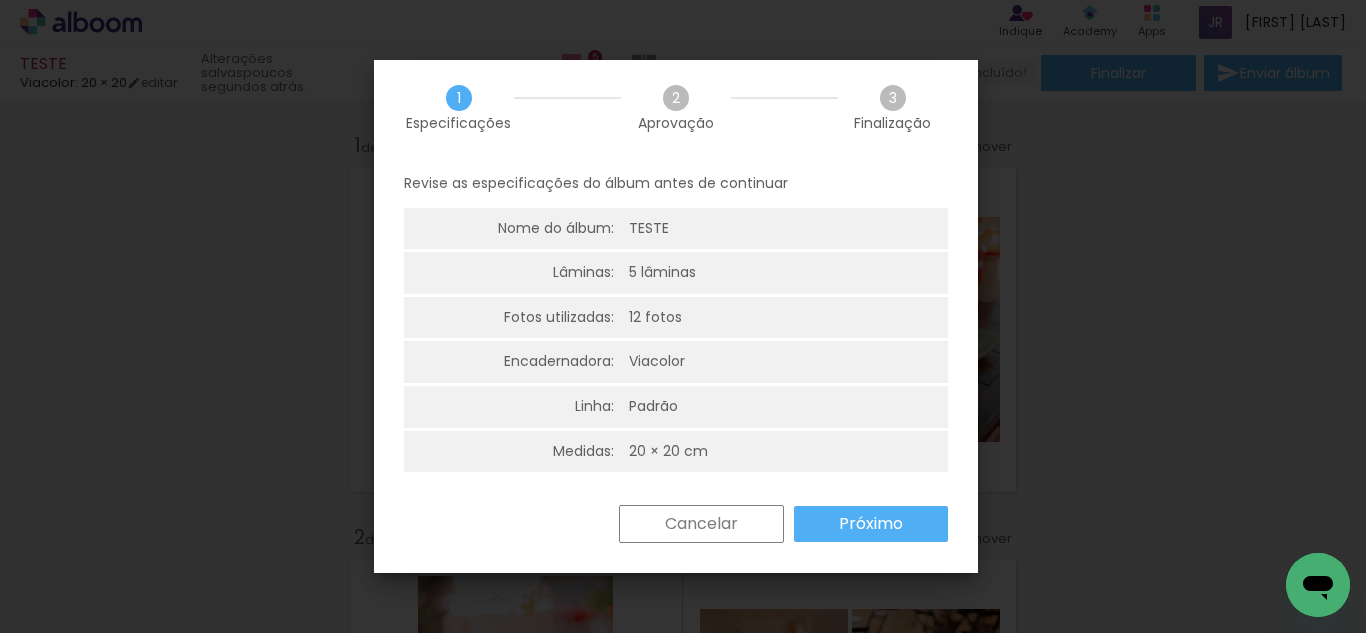 click on "Próximo" at bounding box center (0, 0) 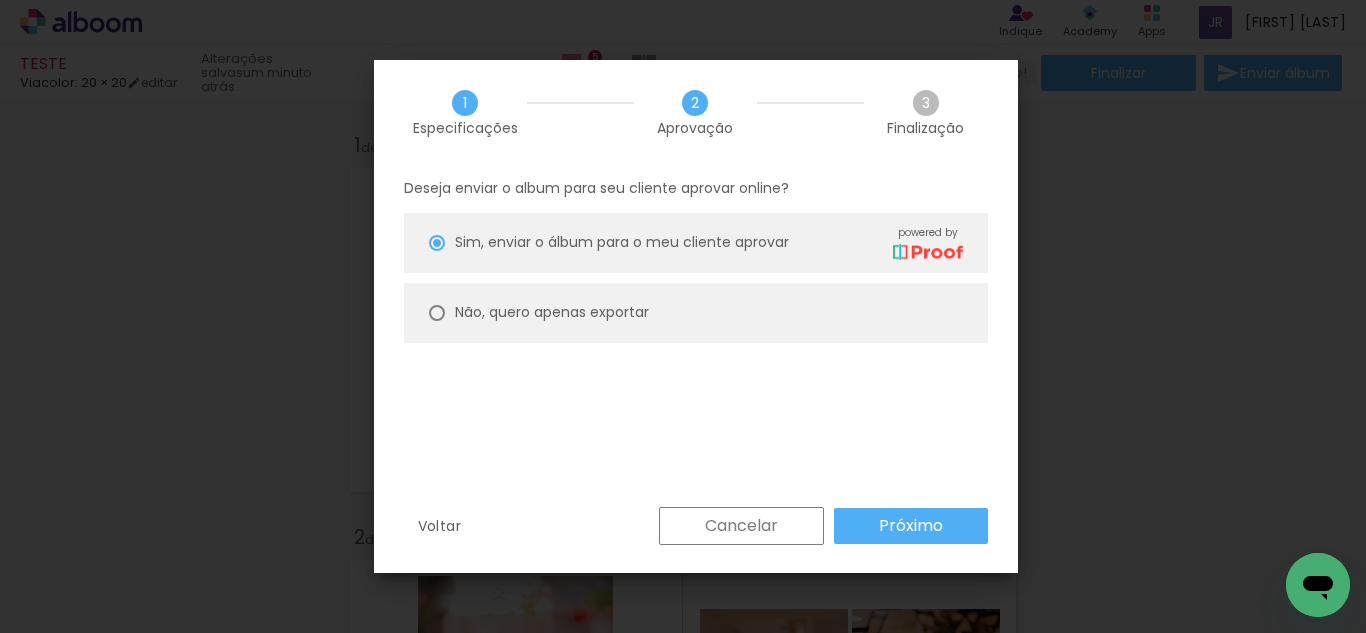 click on "Não, quero apenas exportar" at bounding box center [696, 313] 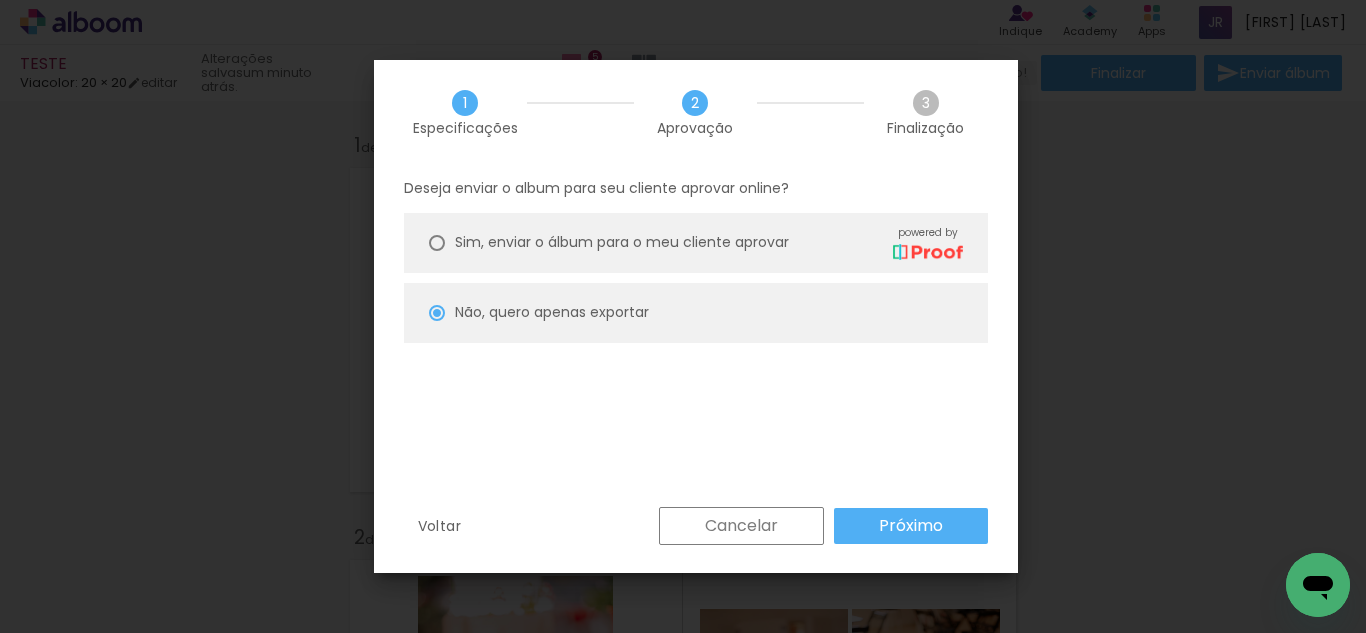 click on "Próximo" at bounding box center [0, 0] 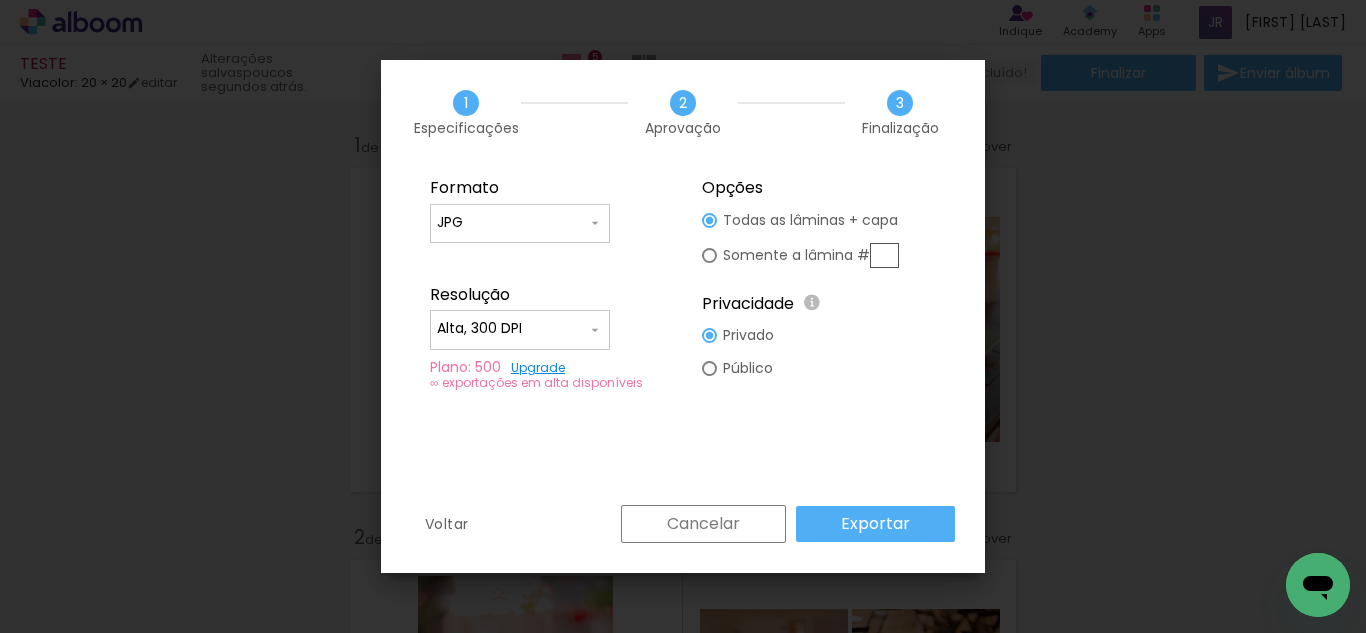 click on "Exportar" at bounding box center [875, 524] 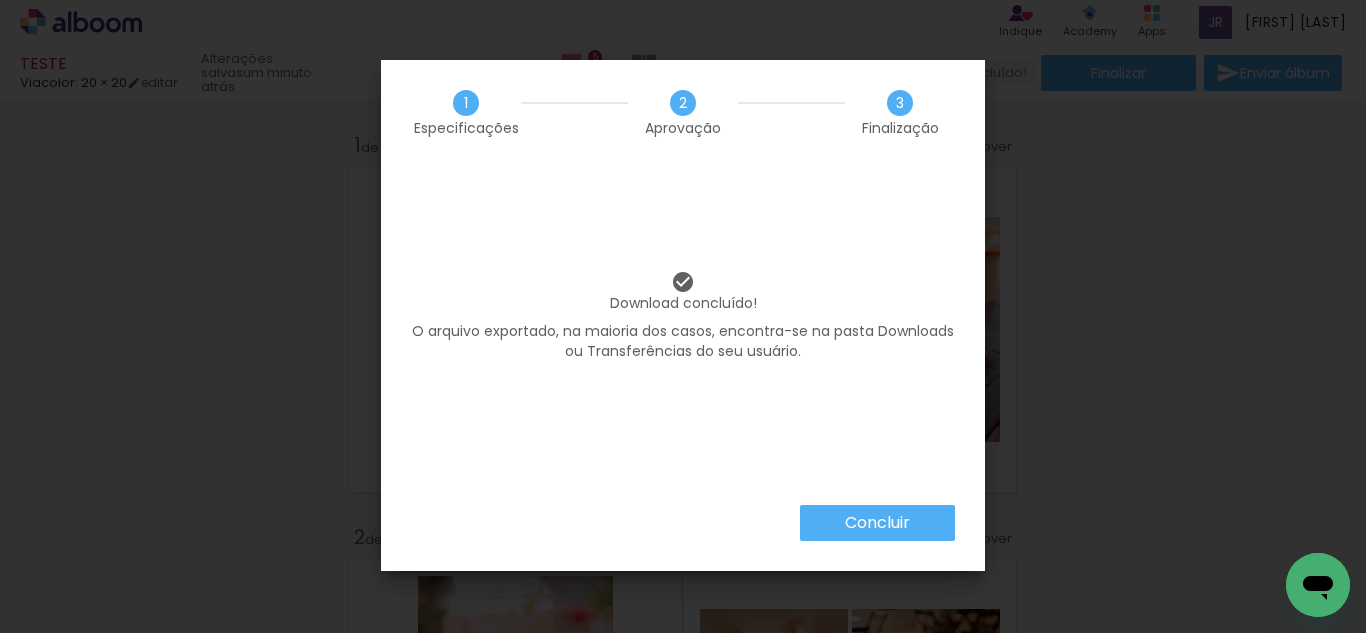 click on "Concluir" at bounding box center [877, 523] 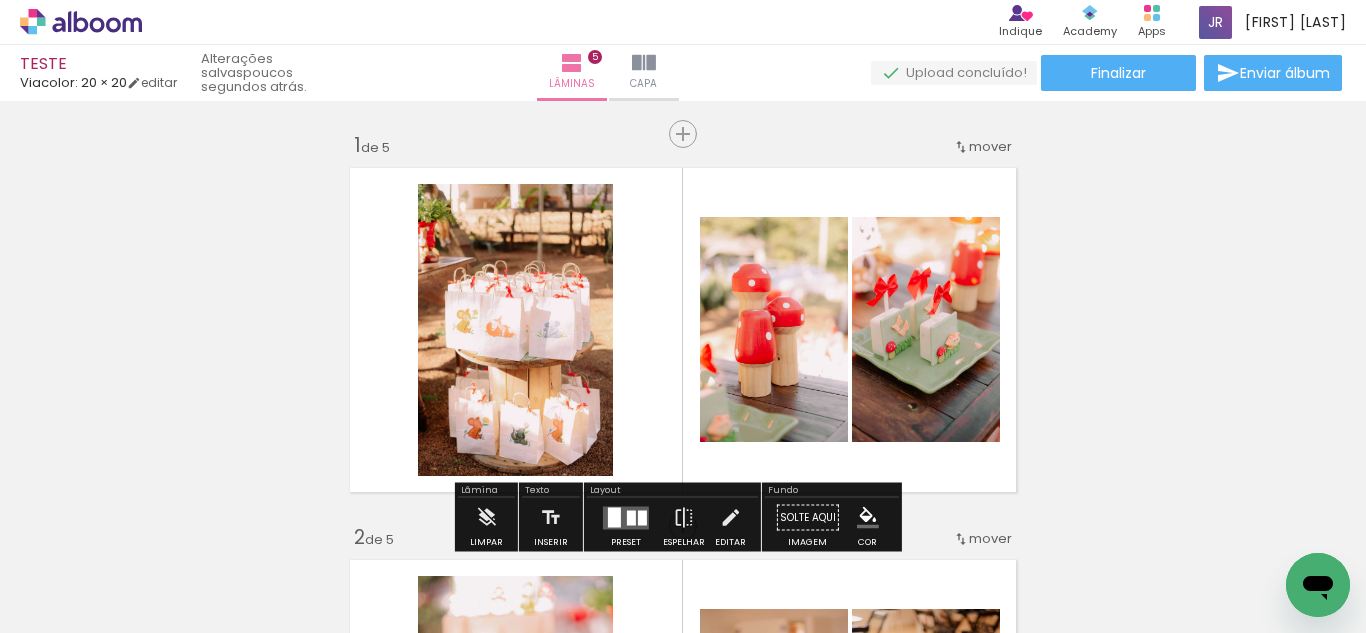 click on "Inserir lâmina 1  de 5  Inserir lâmina 2  de 5  Inserir lâmina 3  de 5  Inserir lâmina 4  de 5  Inserir lâmina 5  de 5" at bounding box center [683, 1284] 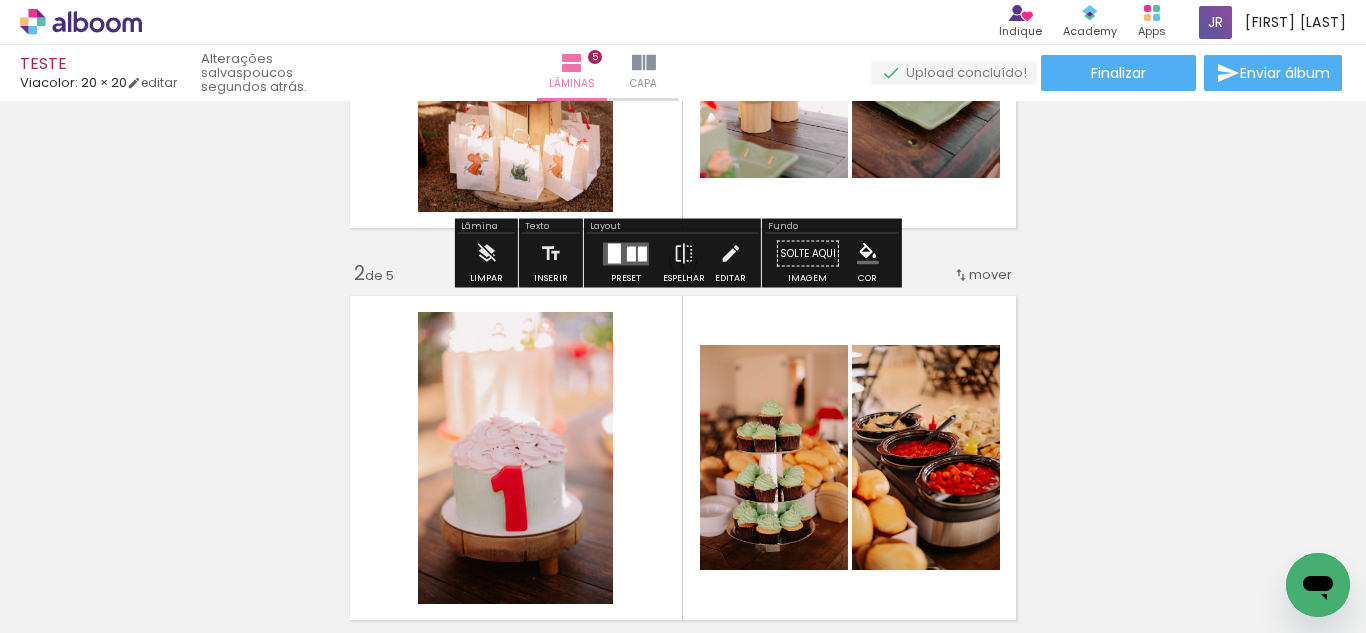 scroll, scrollTop: 300, scrollLeft: 0, axis: vertical 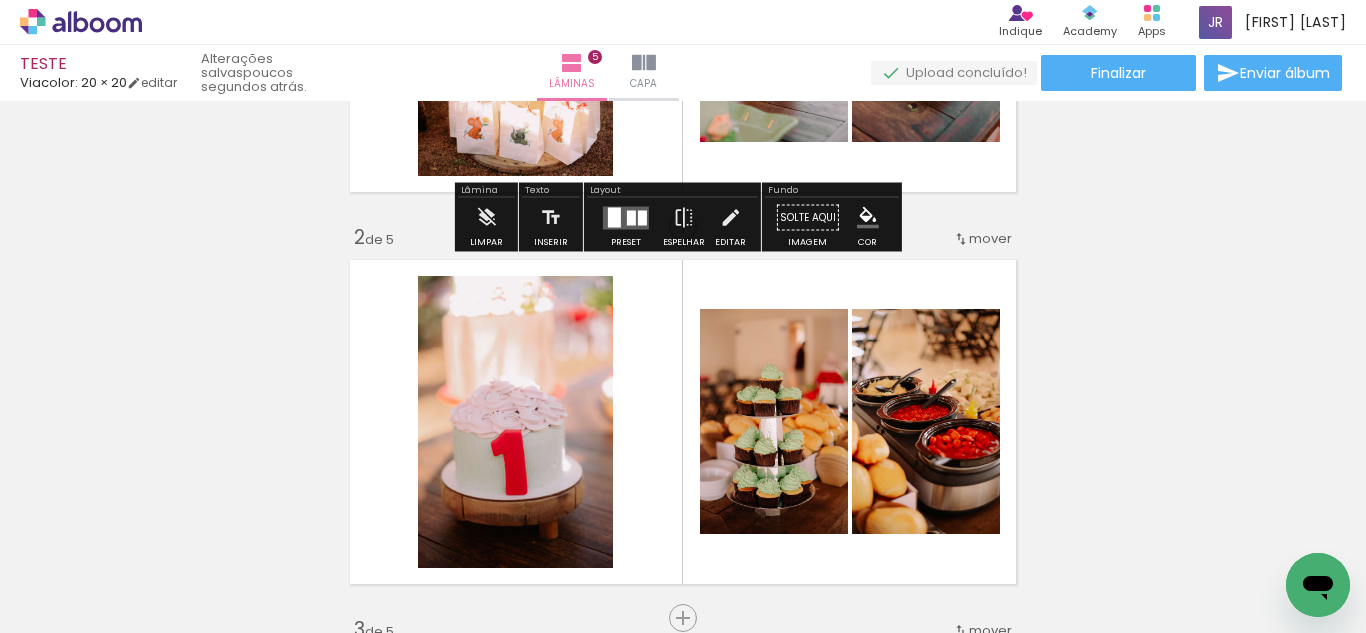 click on "Viacolor: 20 × 20" at bounding box center [73, 82] 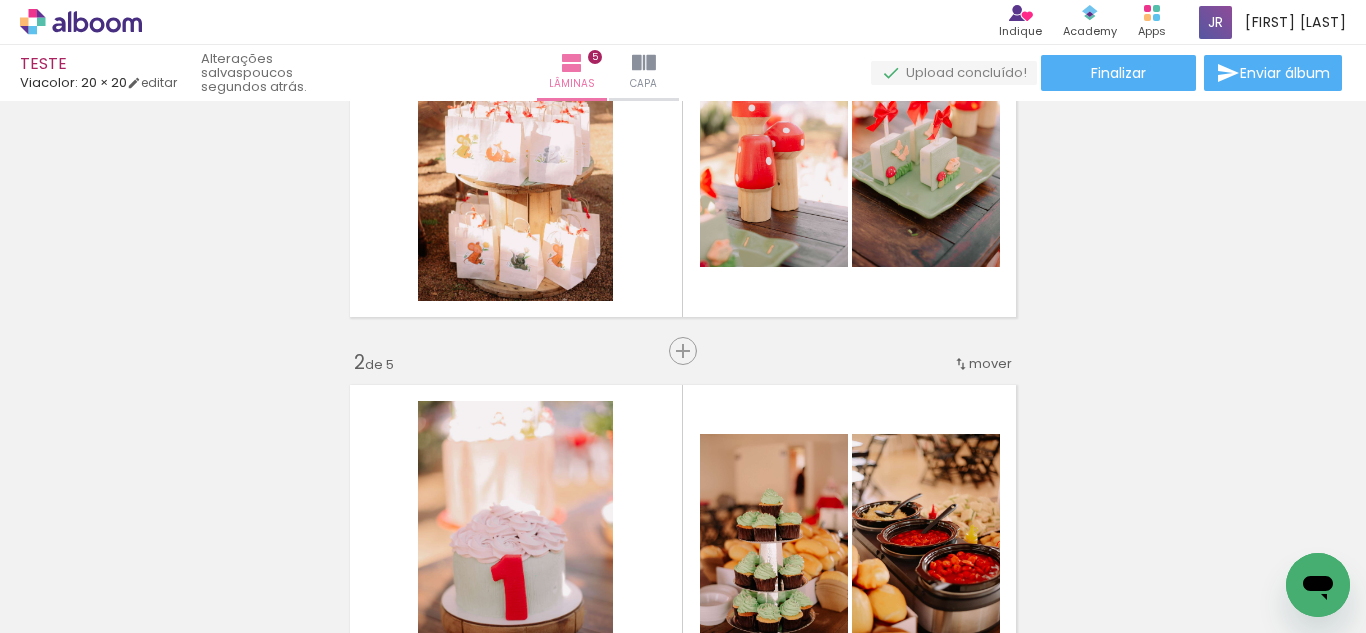 scroll, scrollTop: 0, scrollLeft: 0, axis: both 